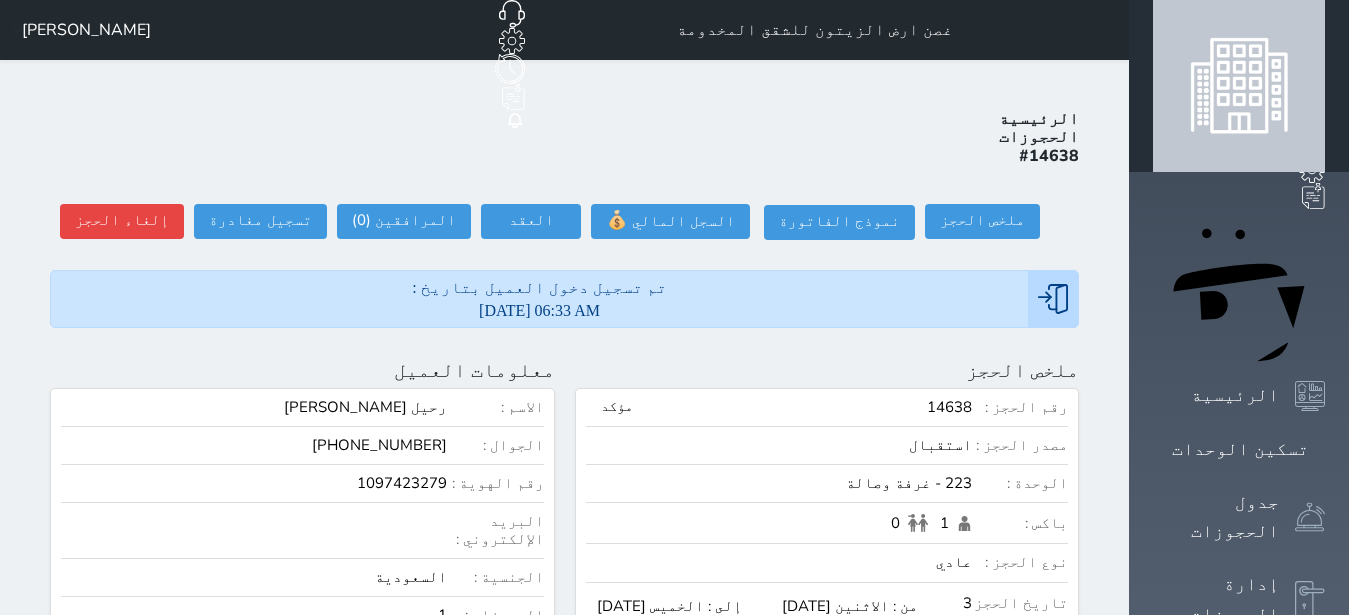 scroll, scrollTop: 0, scrollLeft: 0, axis: both 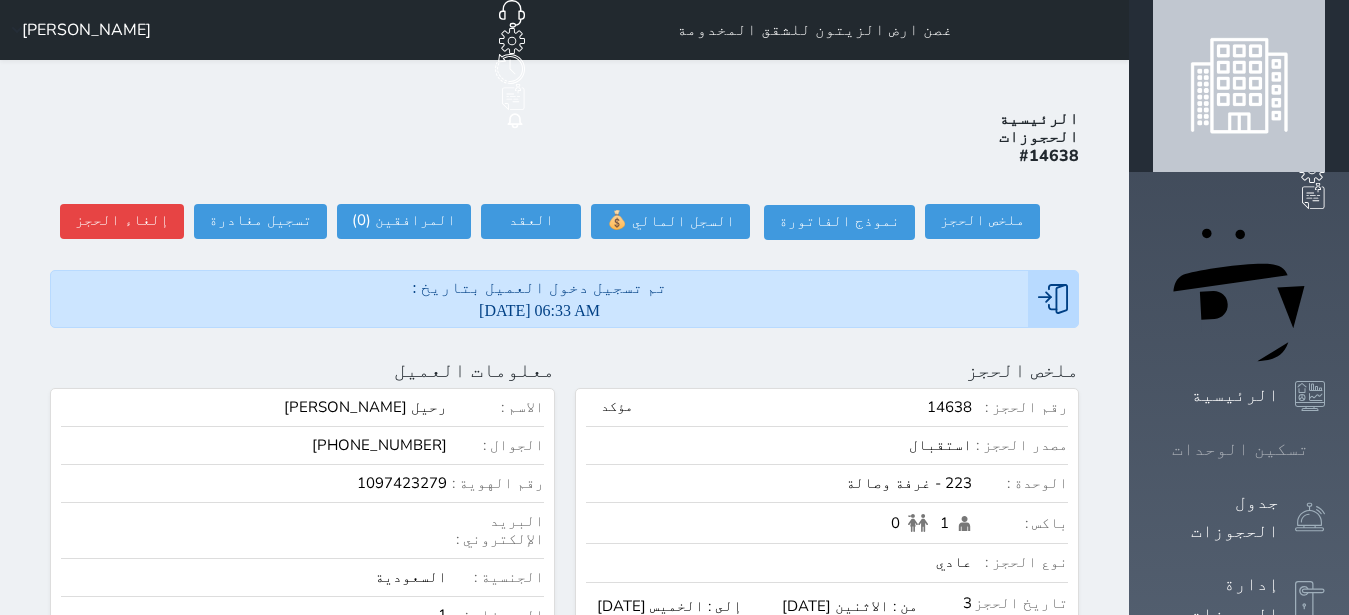 click on "تسكين الوحدات" at bounding box center (1240, 449) 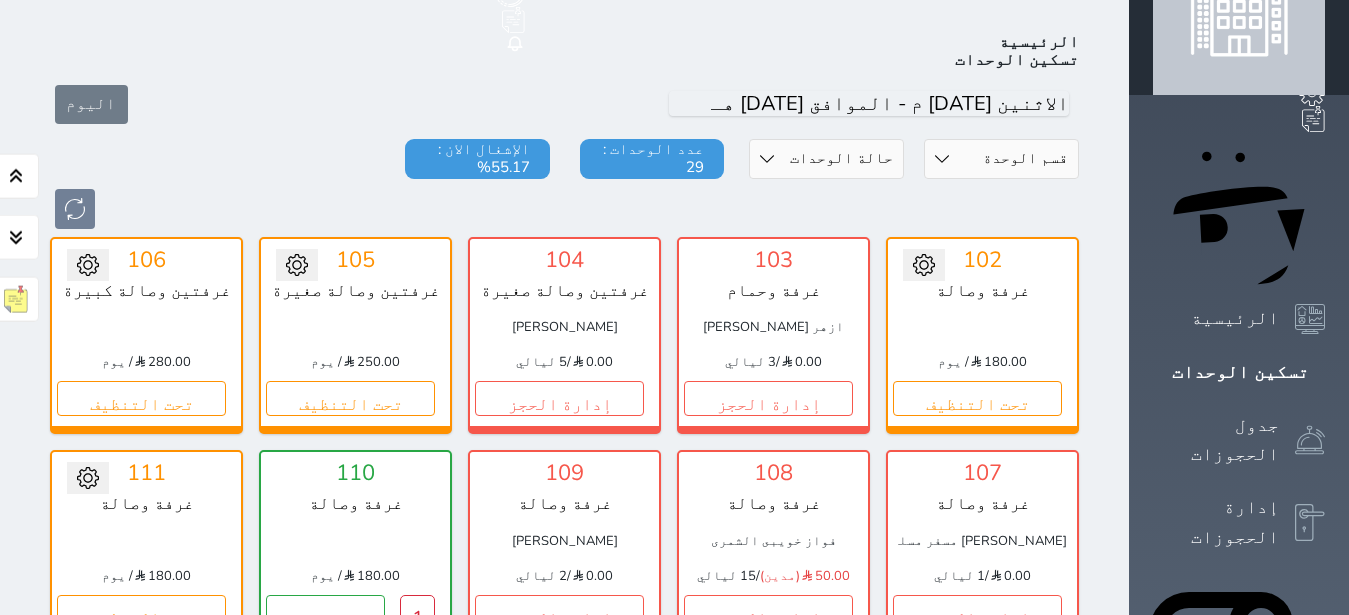 scroll, scrollTop: 78, scrollLeft: 0, axis: vertical 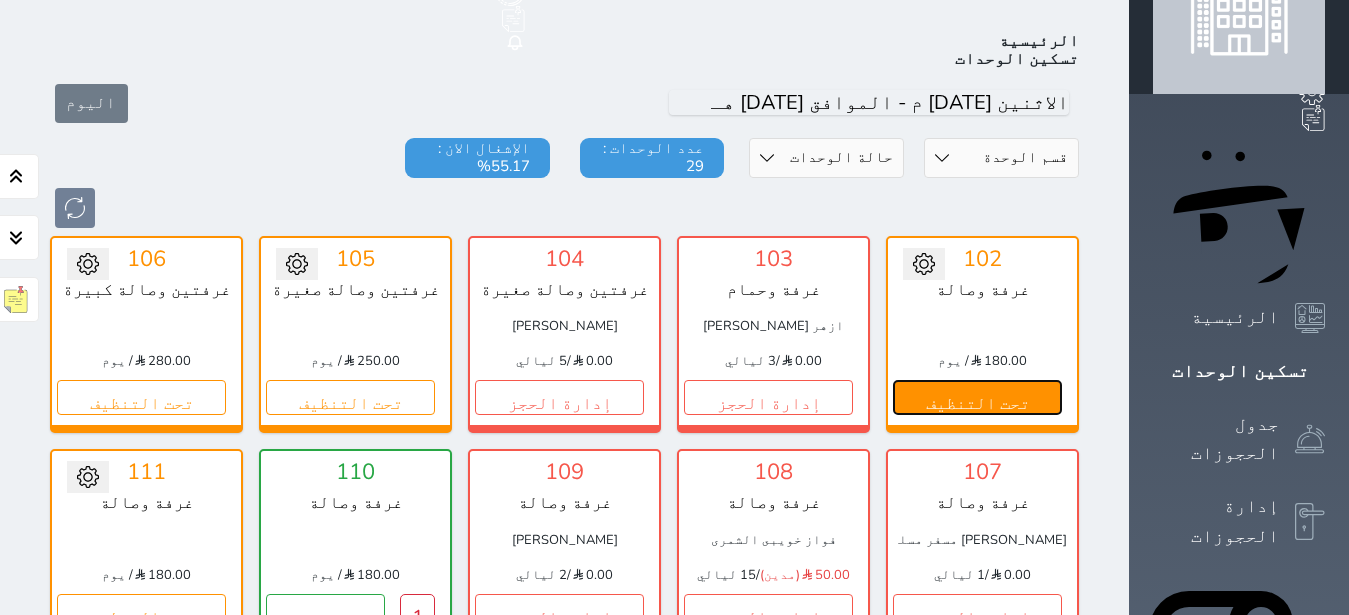 click on "تحت التنظيف" at bounding box center [977, 397] 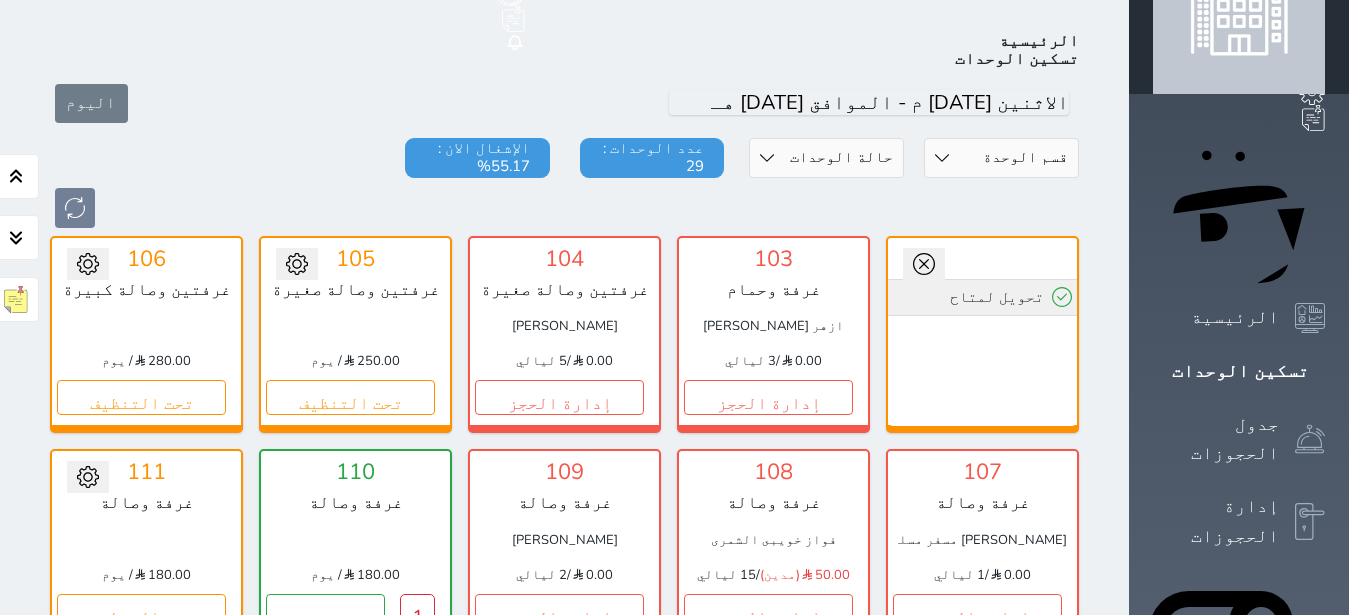 click on "تحويل لمتاح" at bounding box center (982, 297) 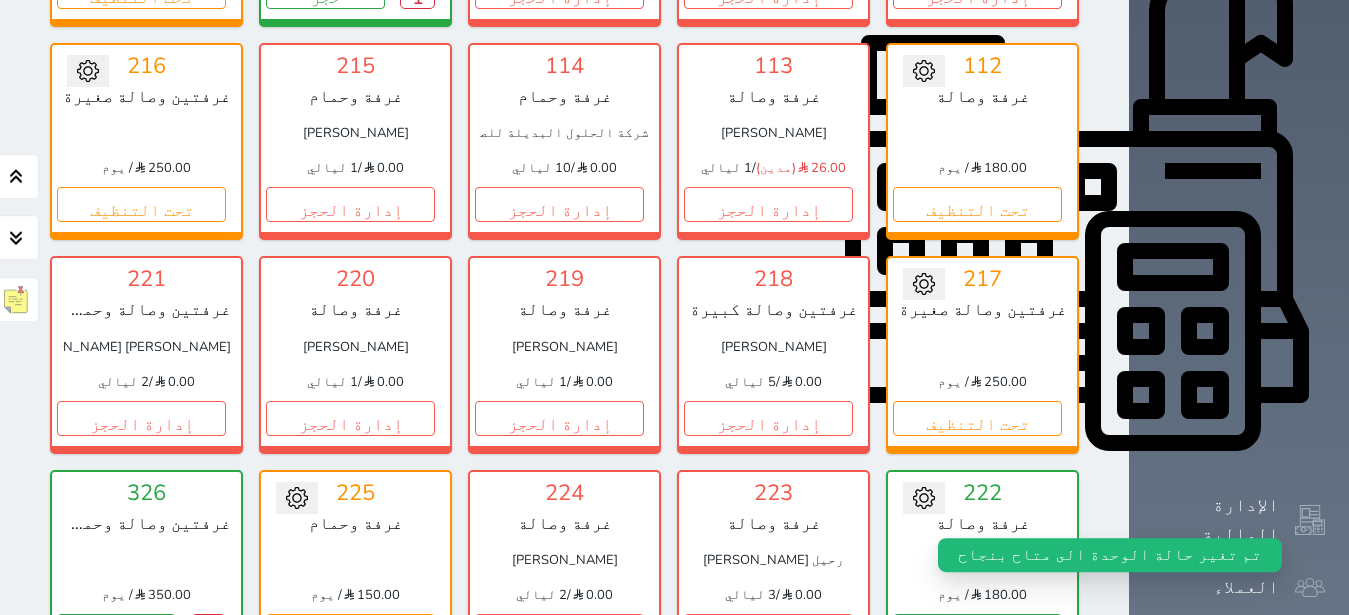 scroll, scrollTop: 708, scrollLeft: 0, axis: vertical 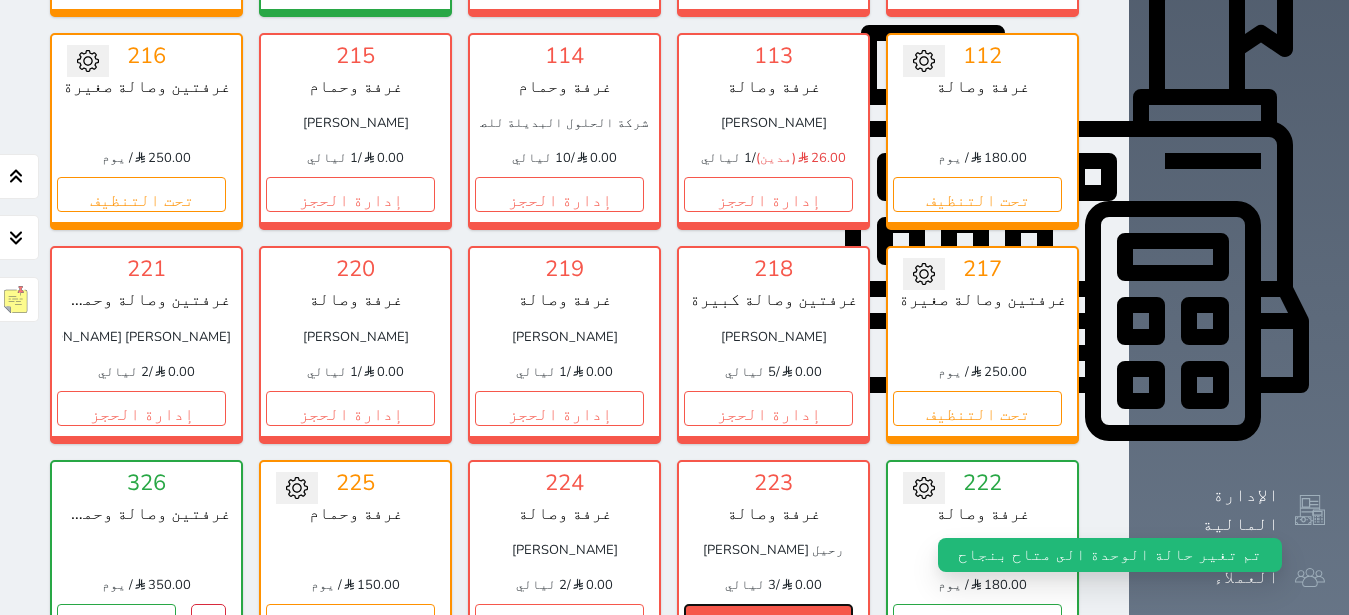 click on "إدارة الحجز" at bounding box center [768, 621] 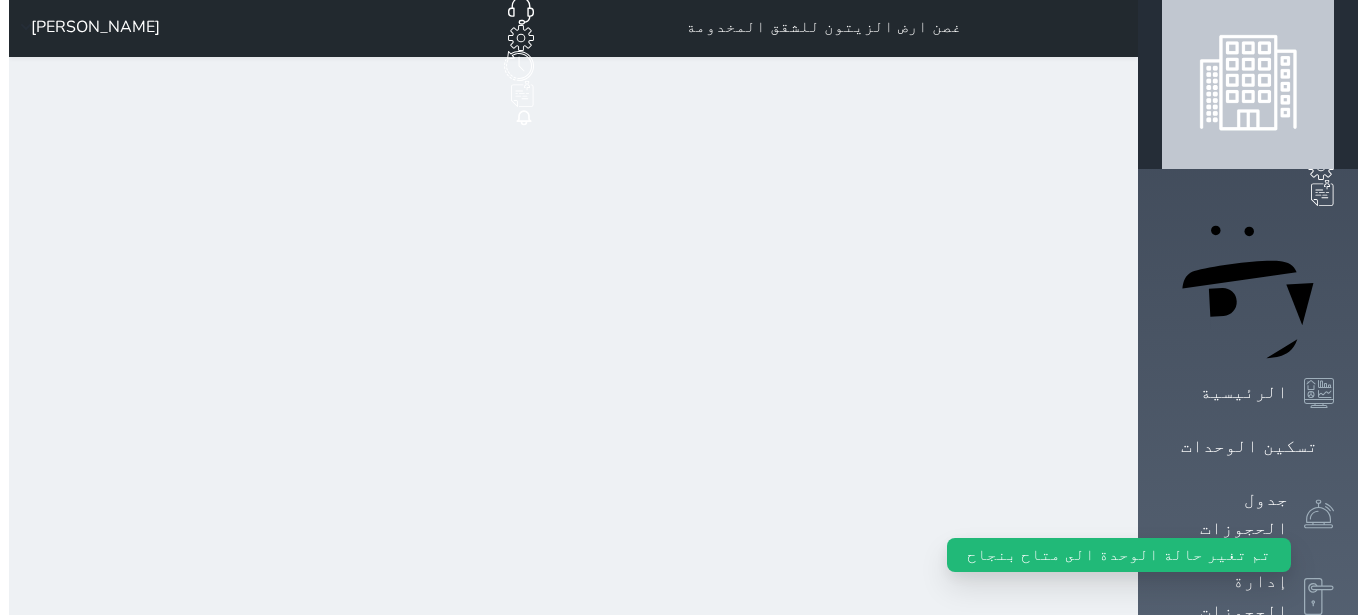 scroll, scrollTop: 0, scrollLeft: 0, axis: both 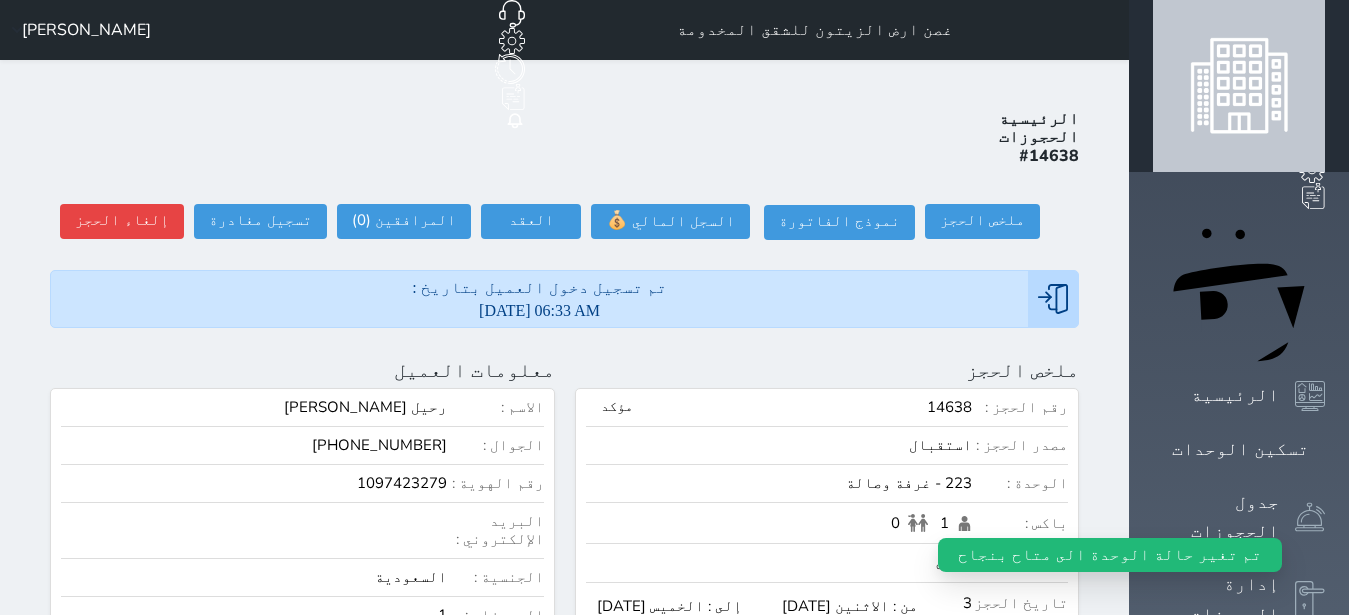 select 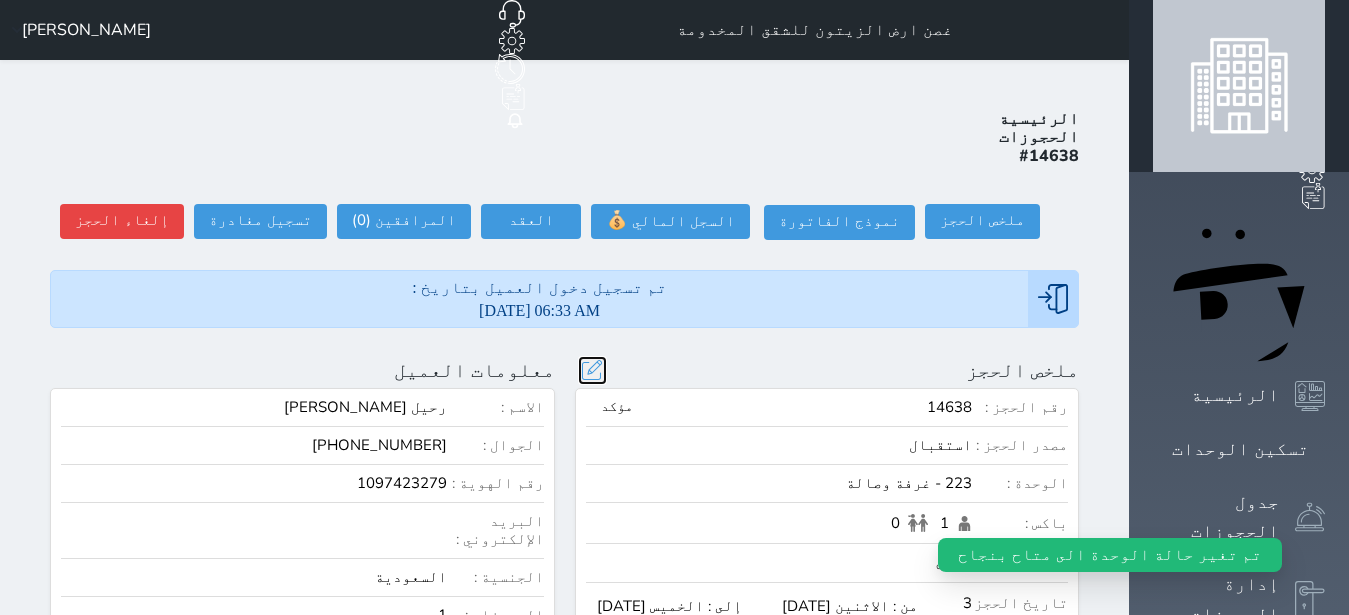 click at bounding box center (592, 370) 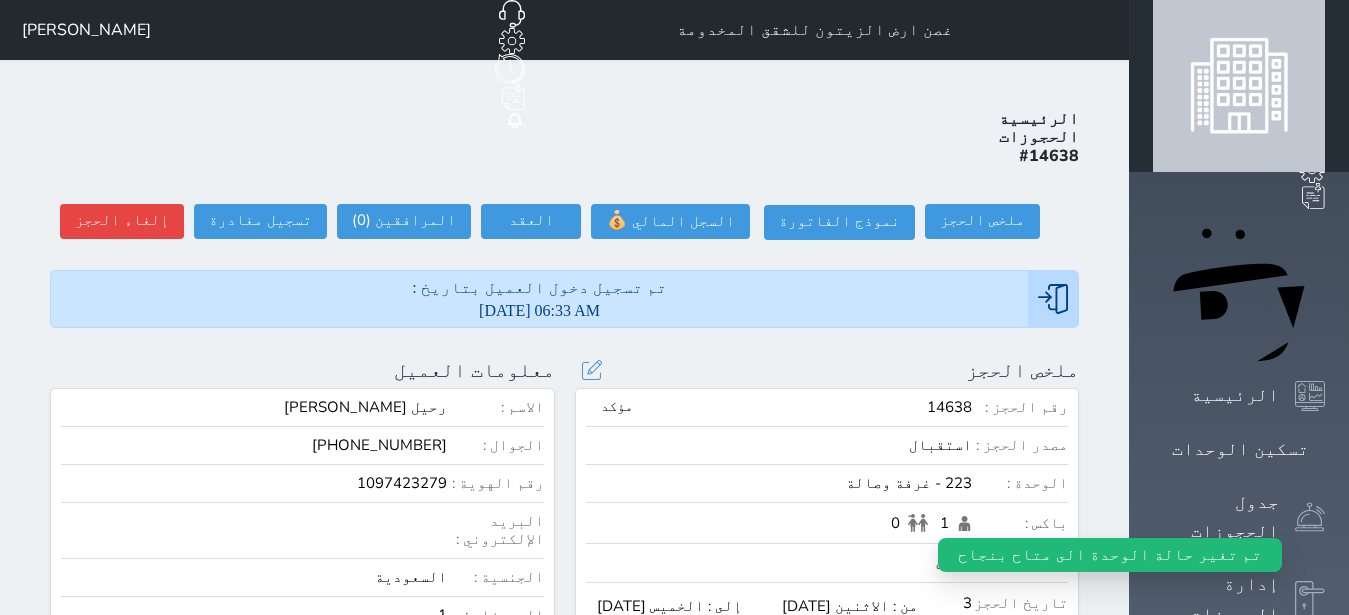 click at bounding box center (0, 0) 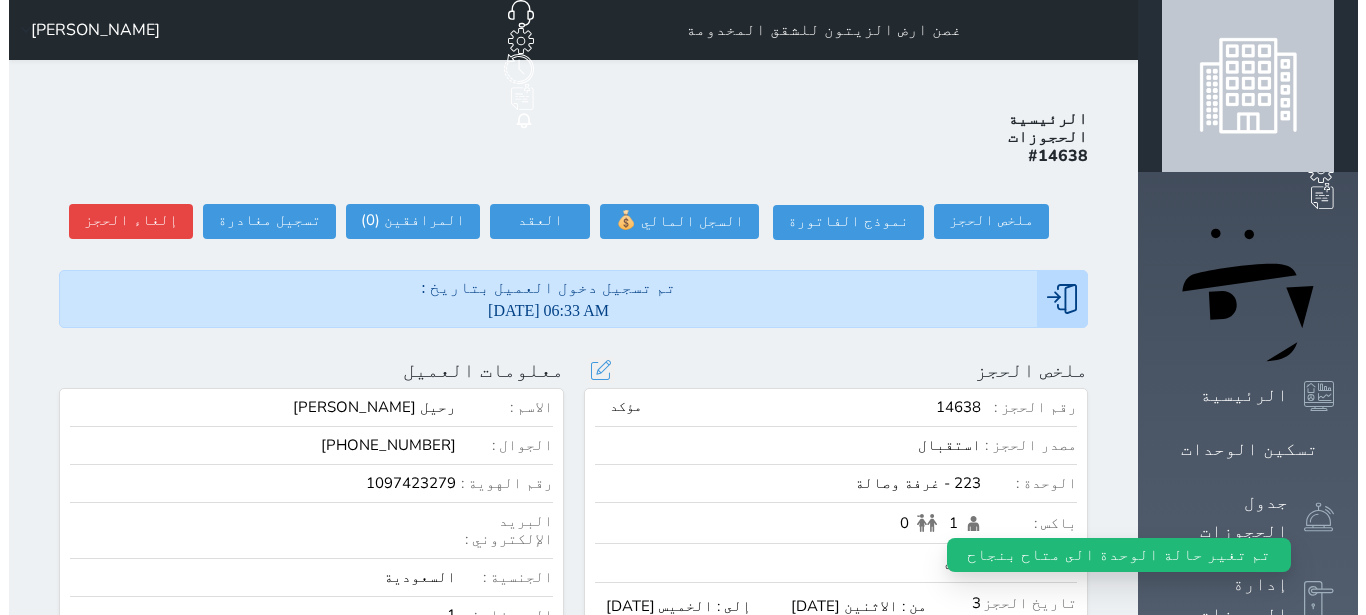 scroll, scrollTop: 45, scrollLeft: 0, axis: vertical 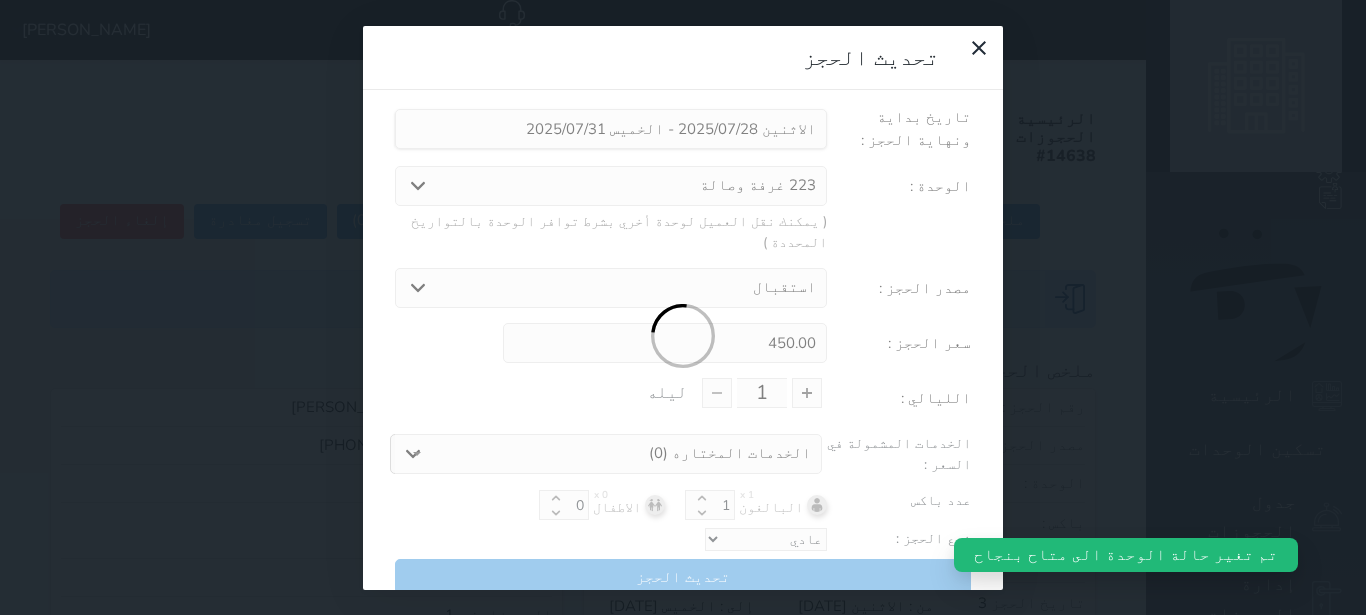 type on "3" 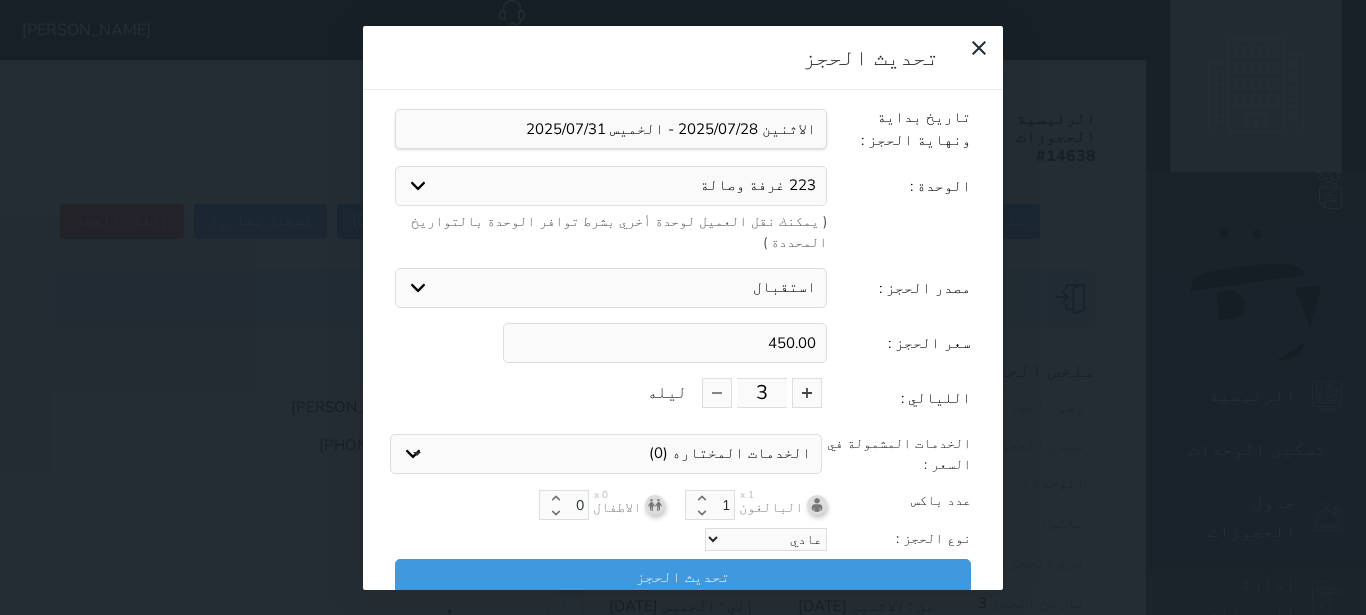 select on "8728" 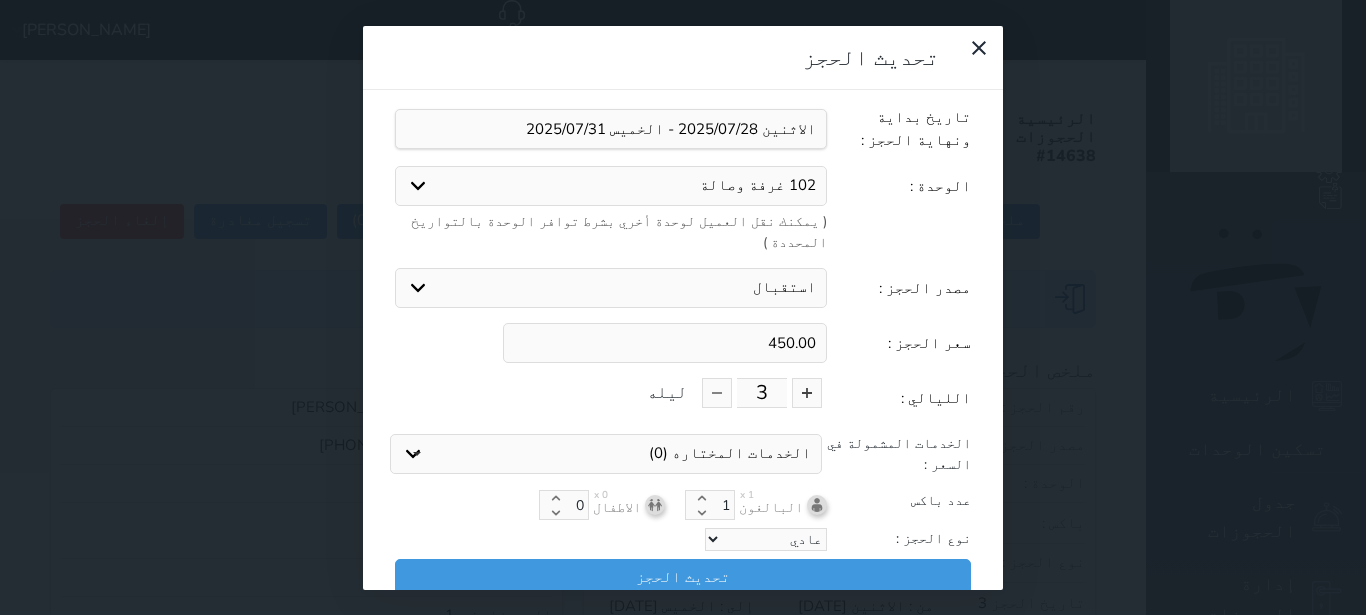 click on "102 غرفة وصالة" at bounding box center (0, 0) 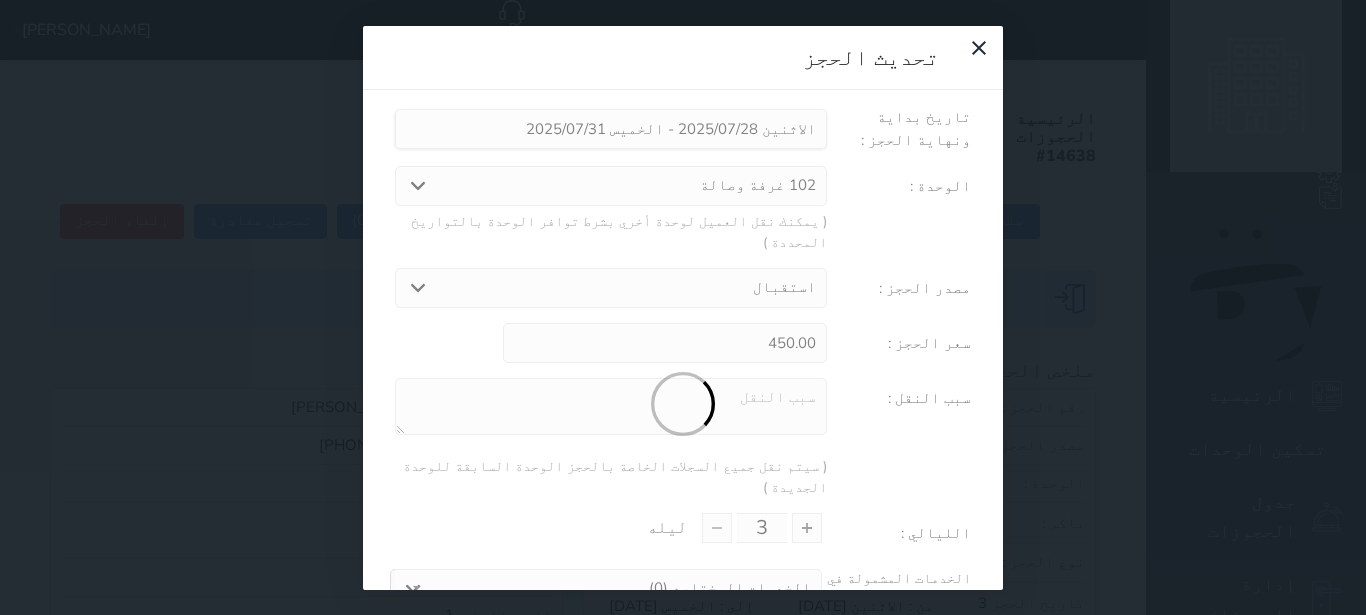 scroll, scrollTop: 104, scrollLeft: 0, axis: vertical 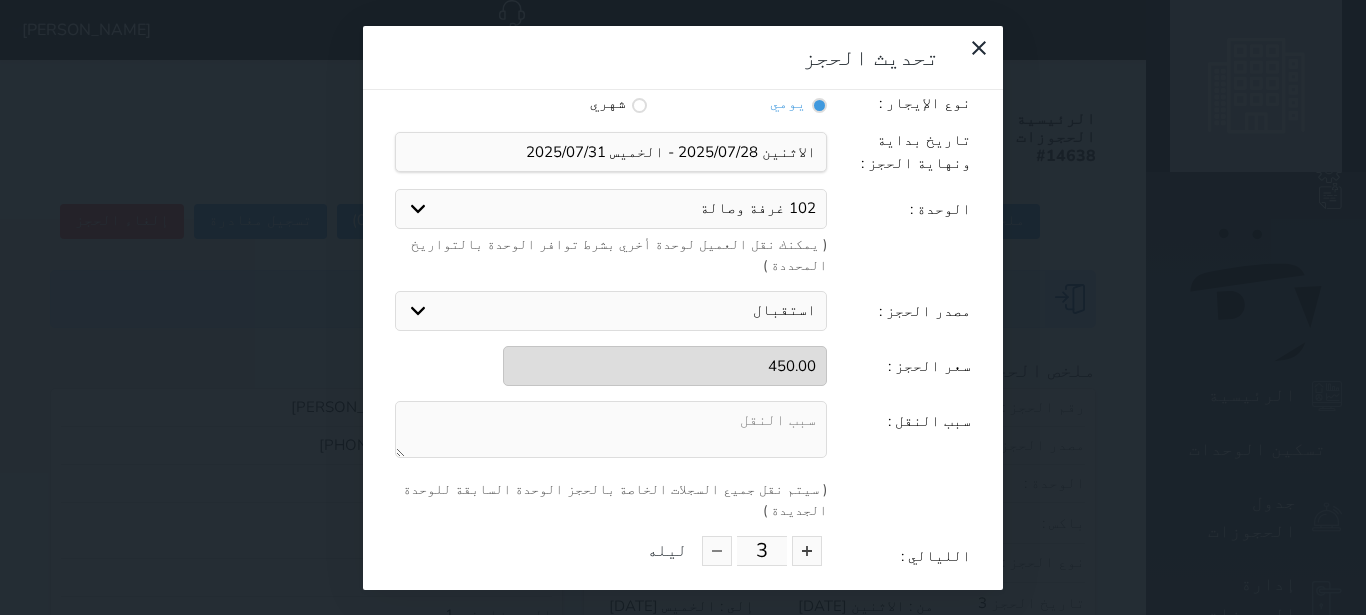 click at bounding box center [611, 429] 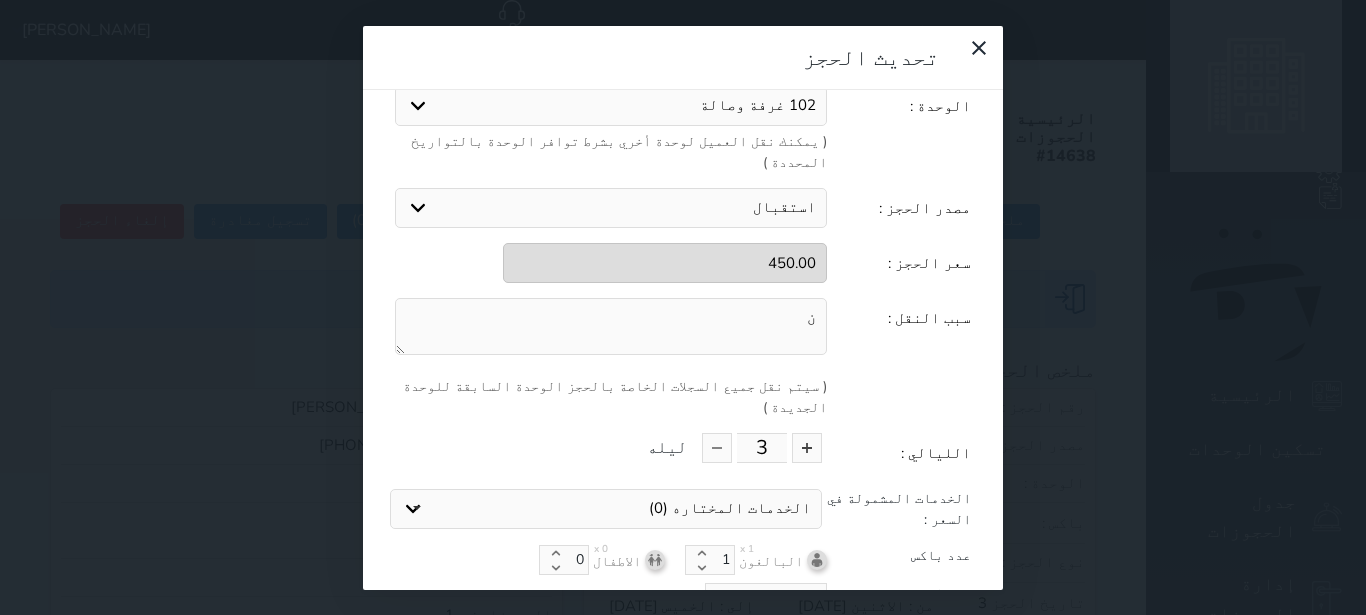 scroll, scrollTop: 212, scrollLeft: 0, axis: vertical 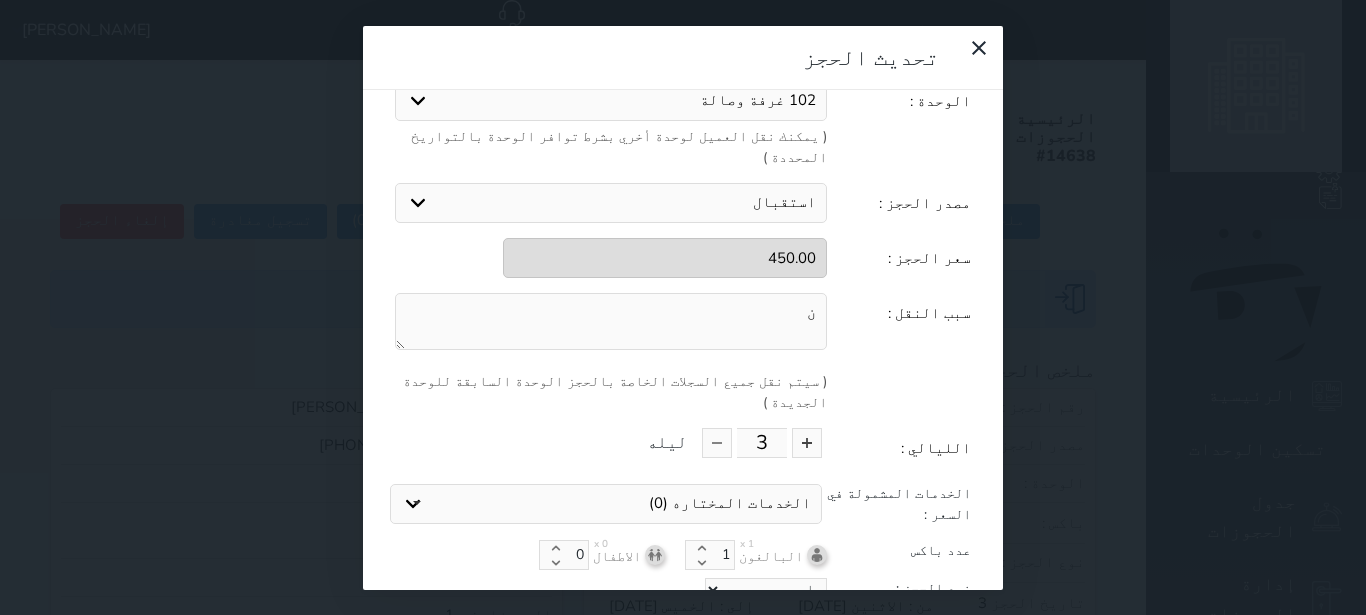 type on "ن" 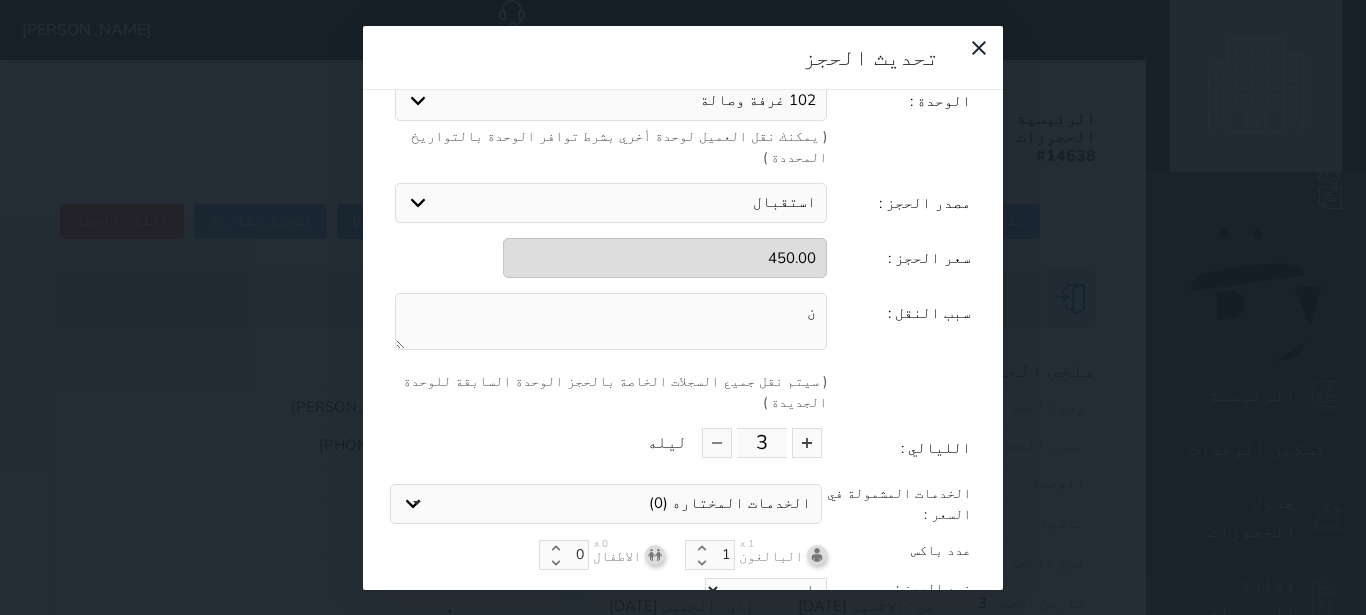 click on "تحديث الحجز" at bounding box center [683, 626] 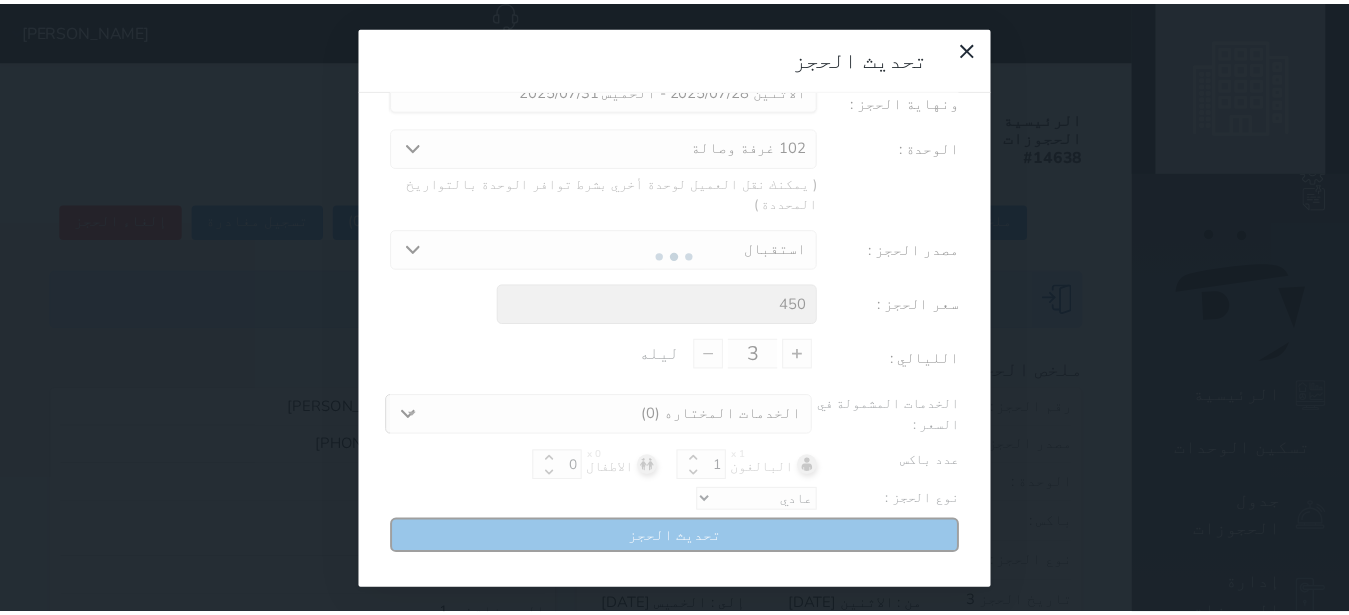 scroll, scrollTop: 104, scrollLeft: 0, axis: vertical 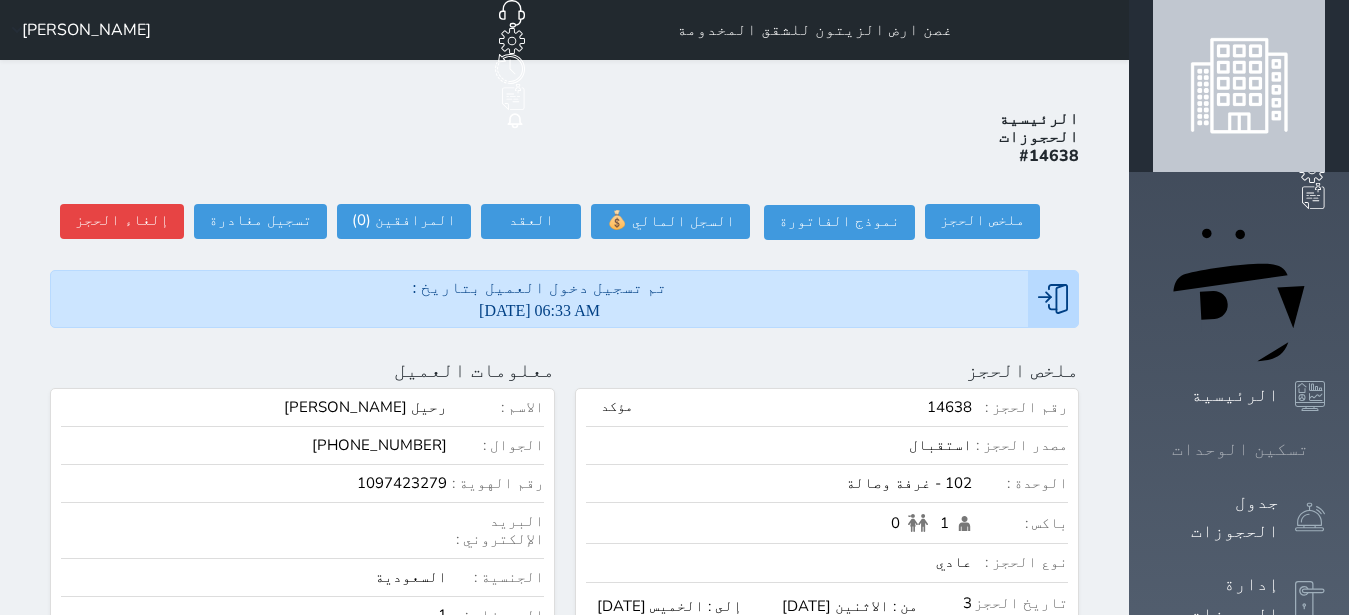click on "تسكين الوحدات" at bounding box center (1239, 449) 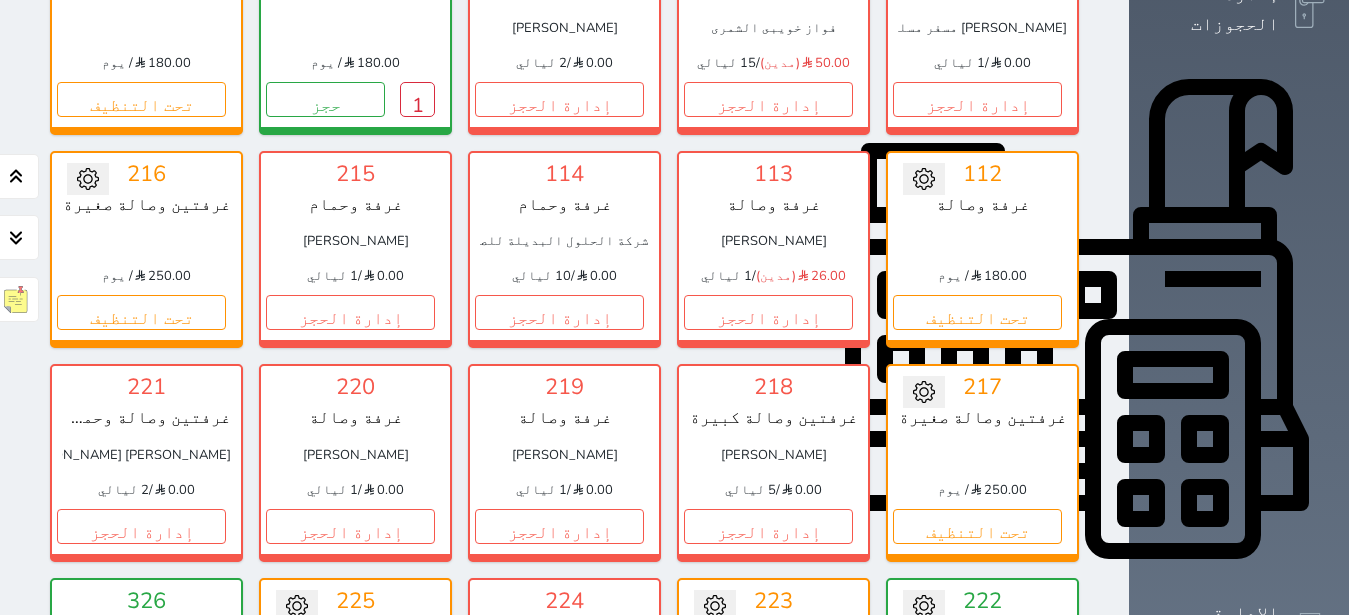scroll, scrollTop: 1157, scrollLeft: 0, axis: vertical 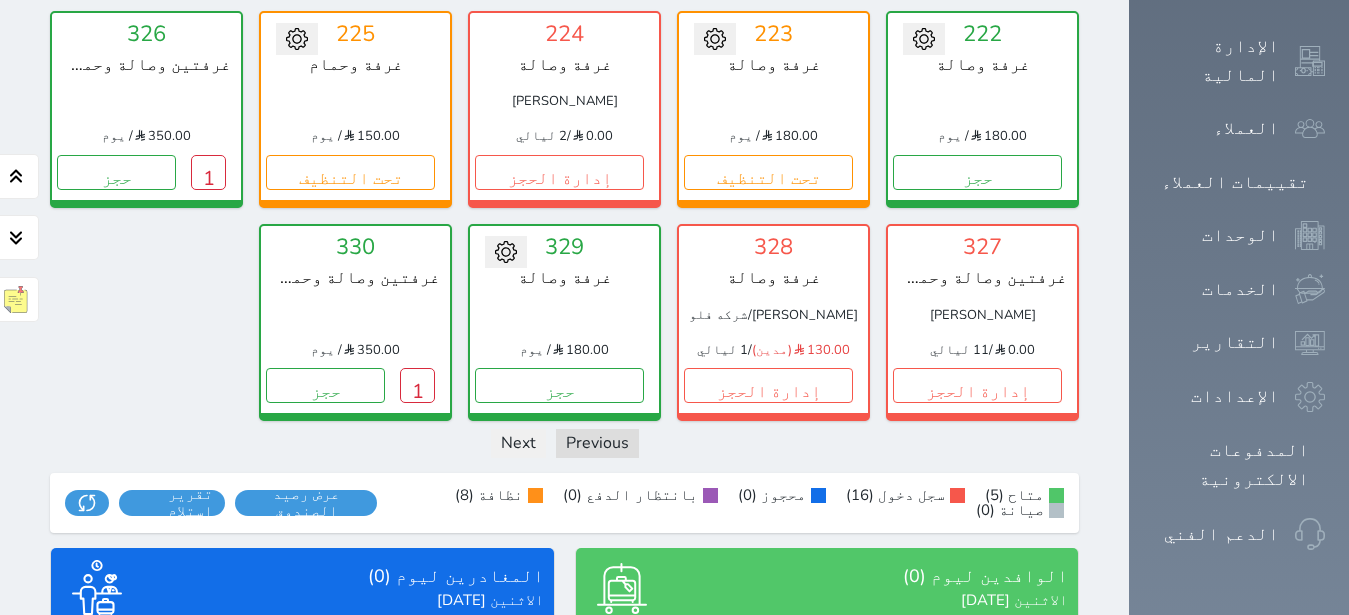 click on "تسكين الوحدات" at bounding box center [1239, -708] 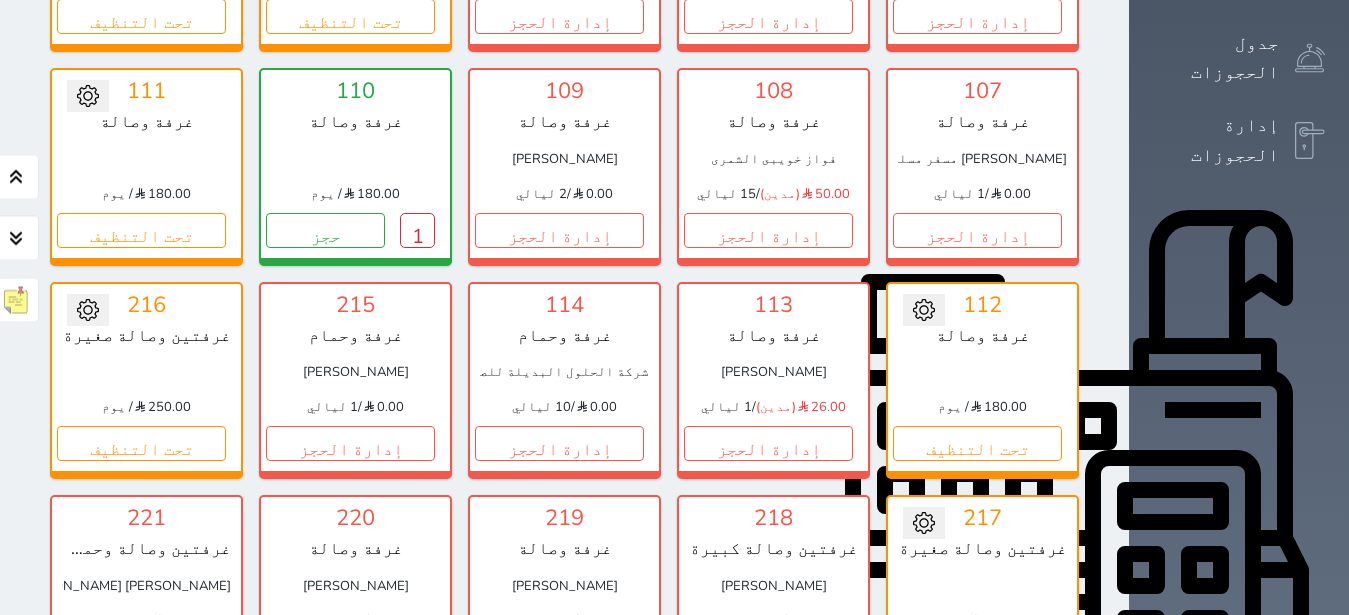 scroll, scrollTop: 567, scrollLeft: 0, axis: vertical 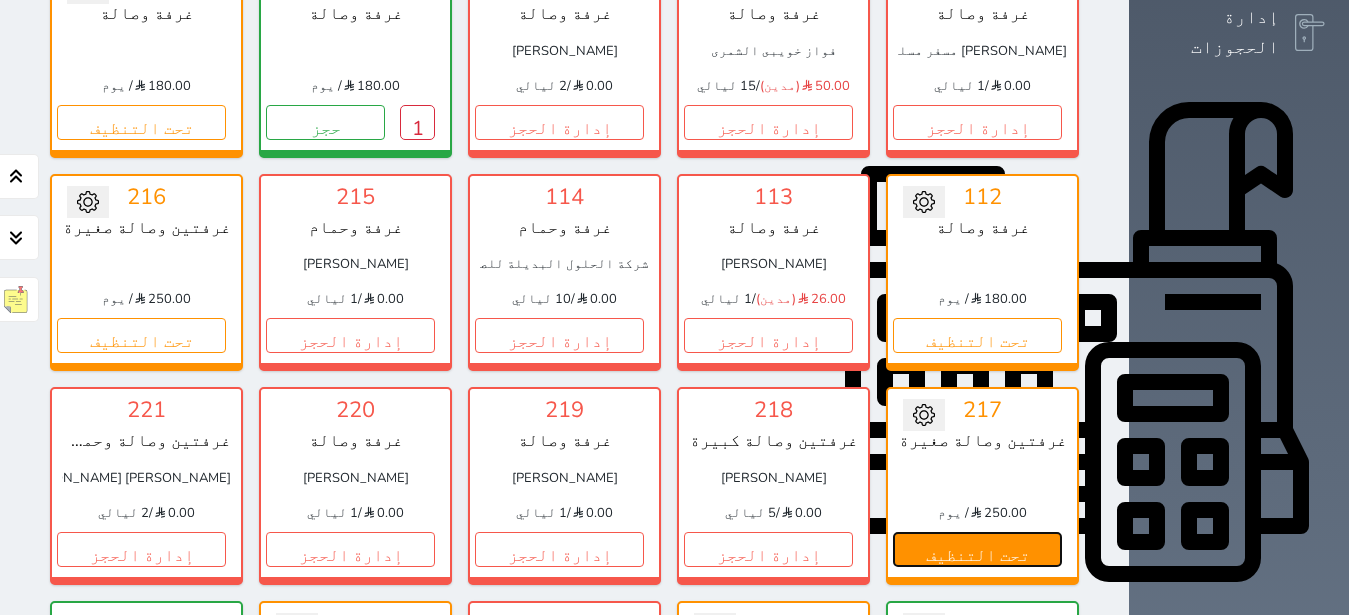 click on "تحت التنظيف" at bounding box center (977, 549) 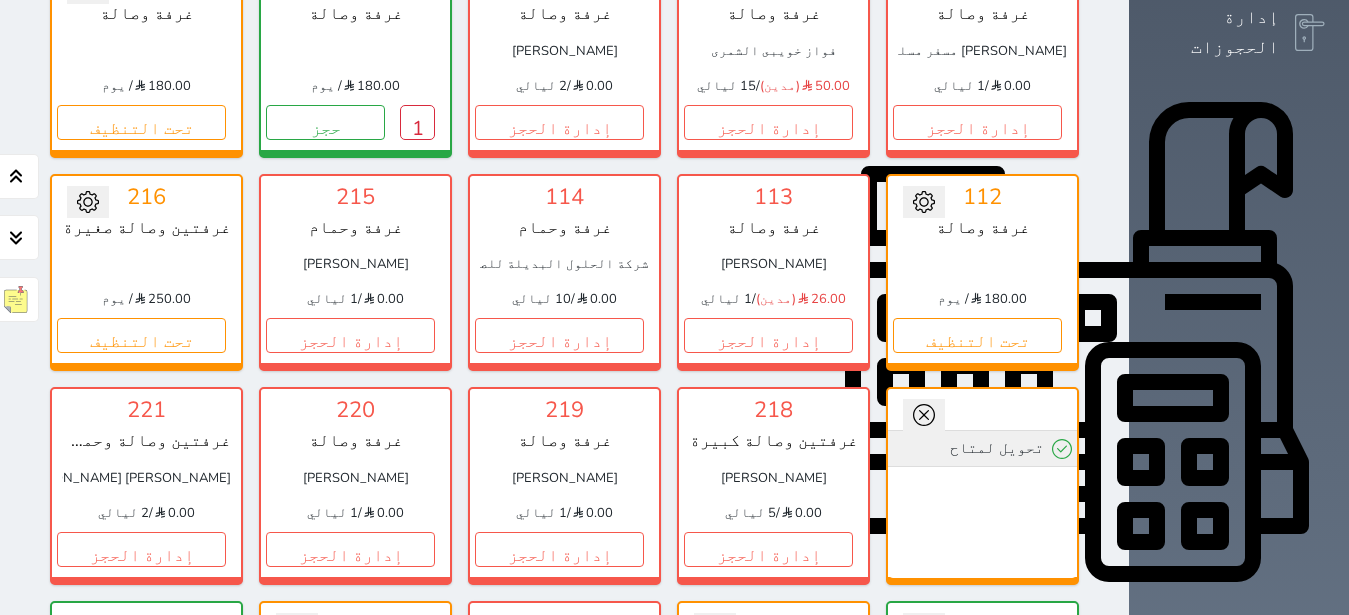 click on "تحويل لمتاح" at bounding box center [982, 448] 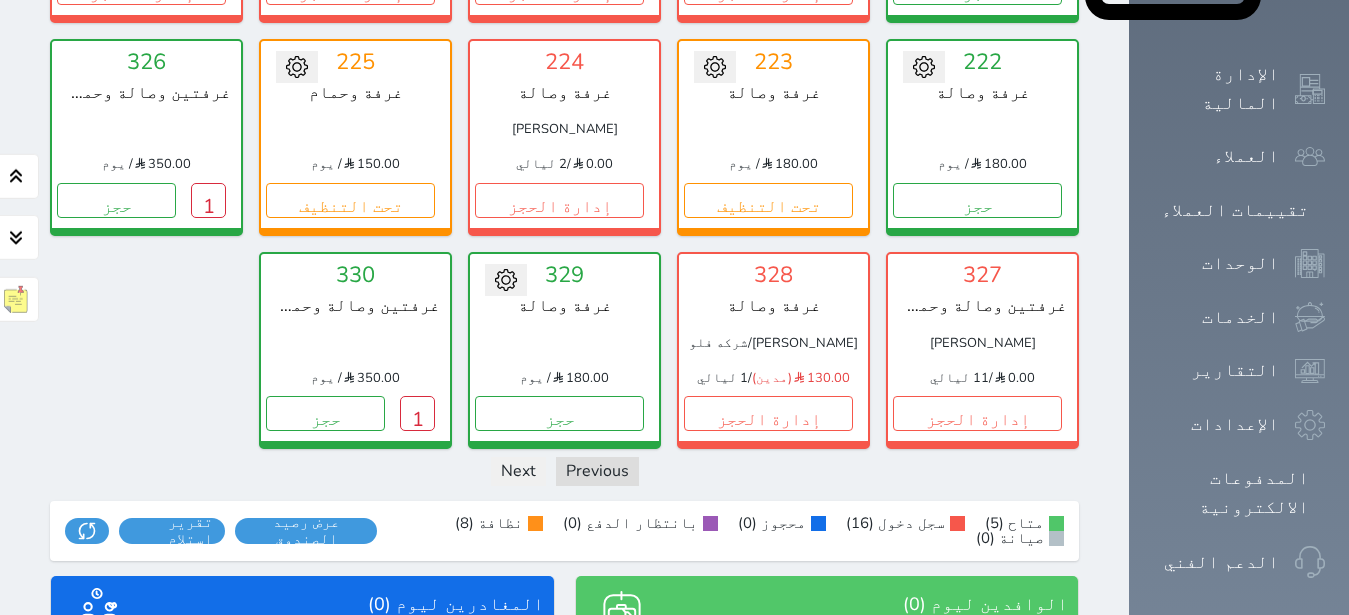 scroll, scrollTop: 1157, scrollLeft: 0, axis: vertical 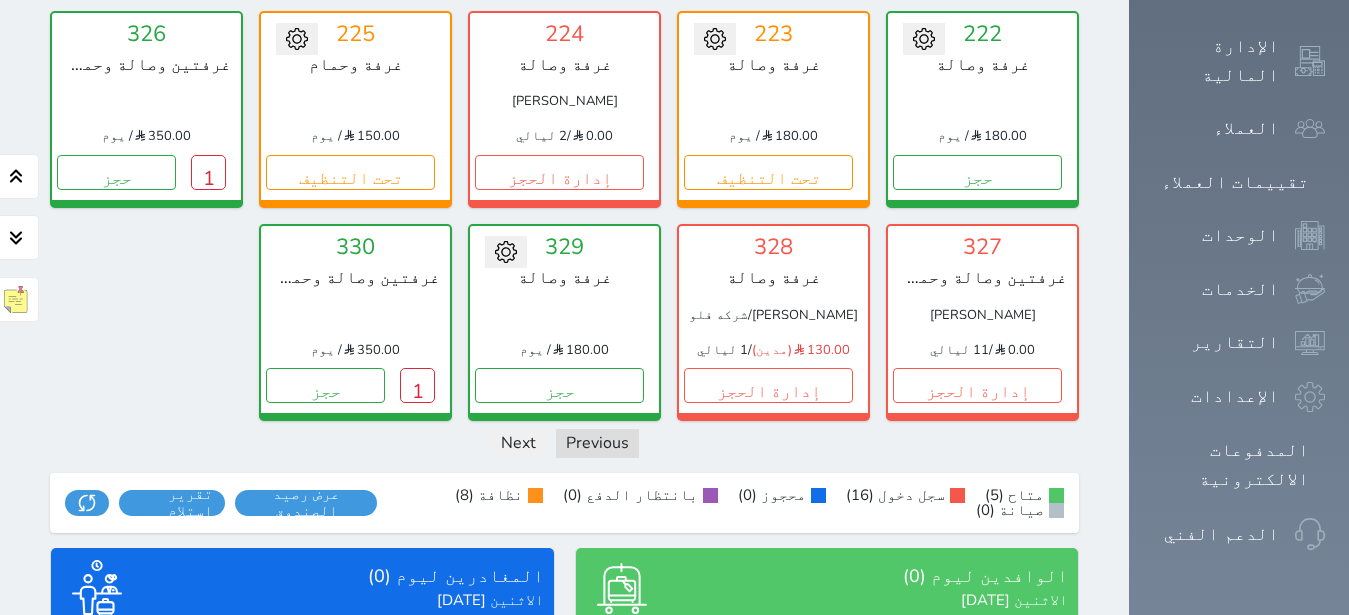 click on "عرض المغادرين" at bounding box center [302, 767] 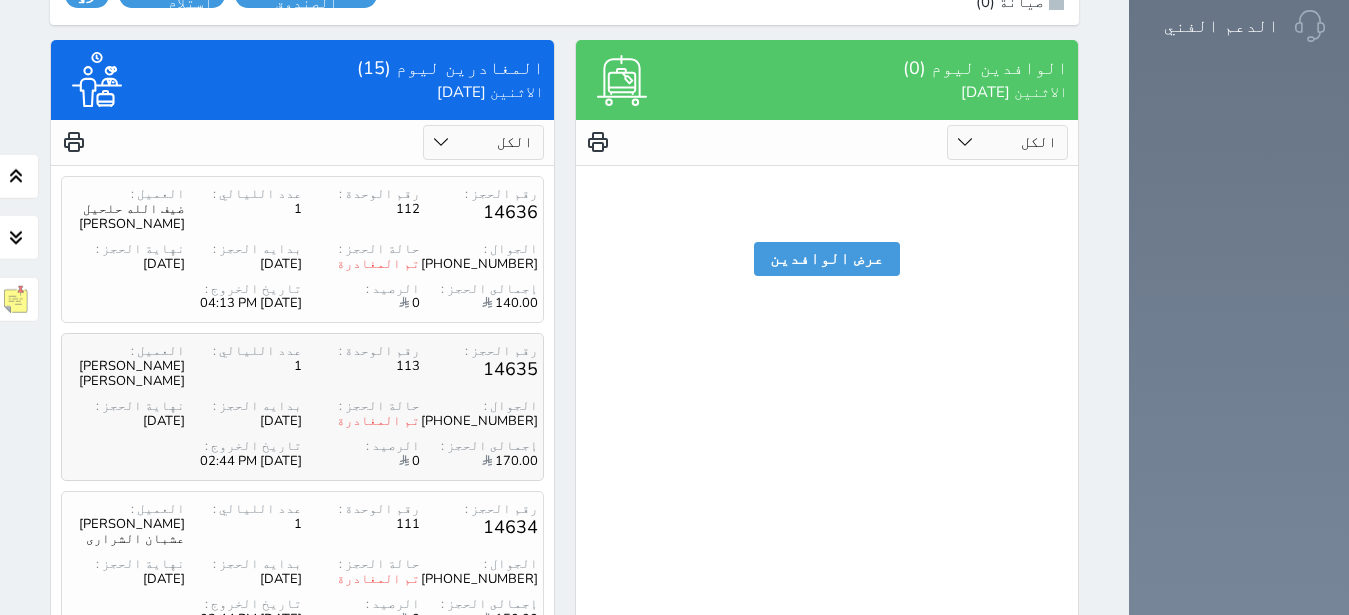 scroll, scrollTop: 1667, scrollLeft: 0, axis: vertical 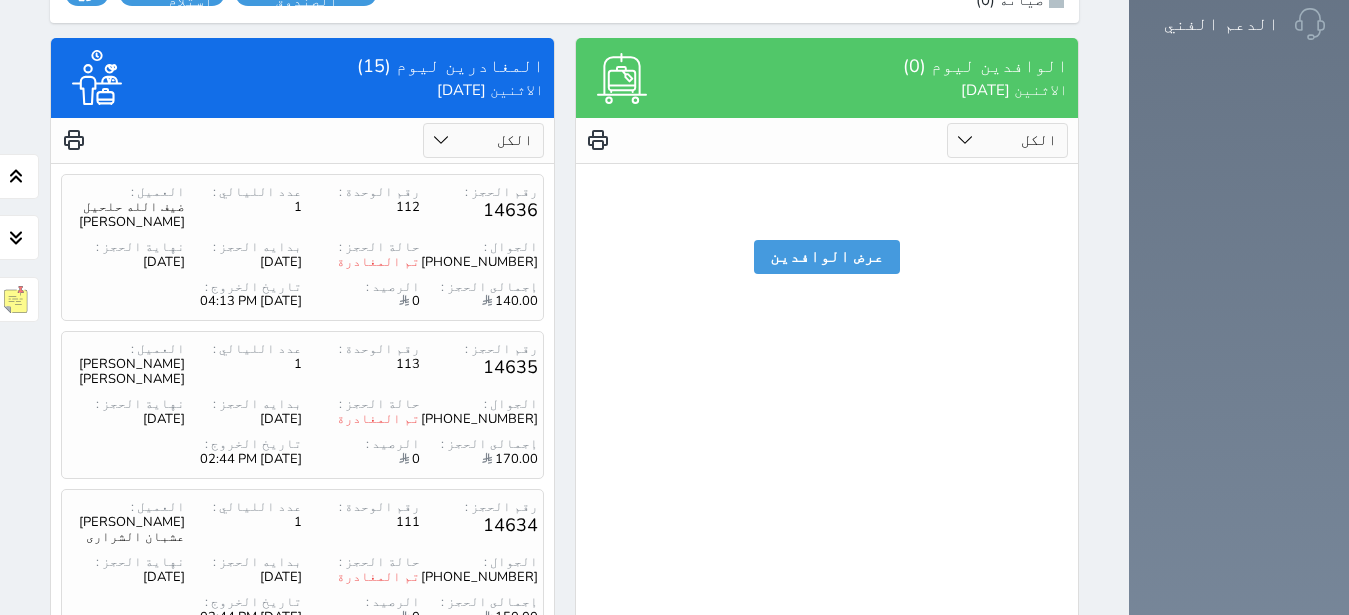 click on "2" at bounding box center [318, 816] 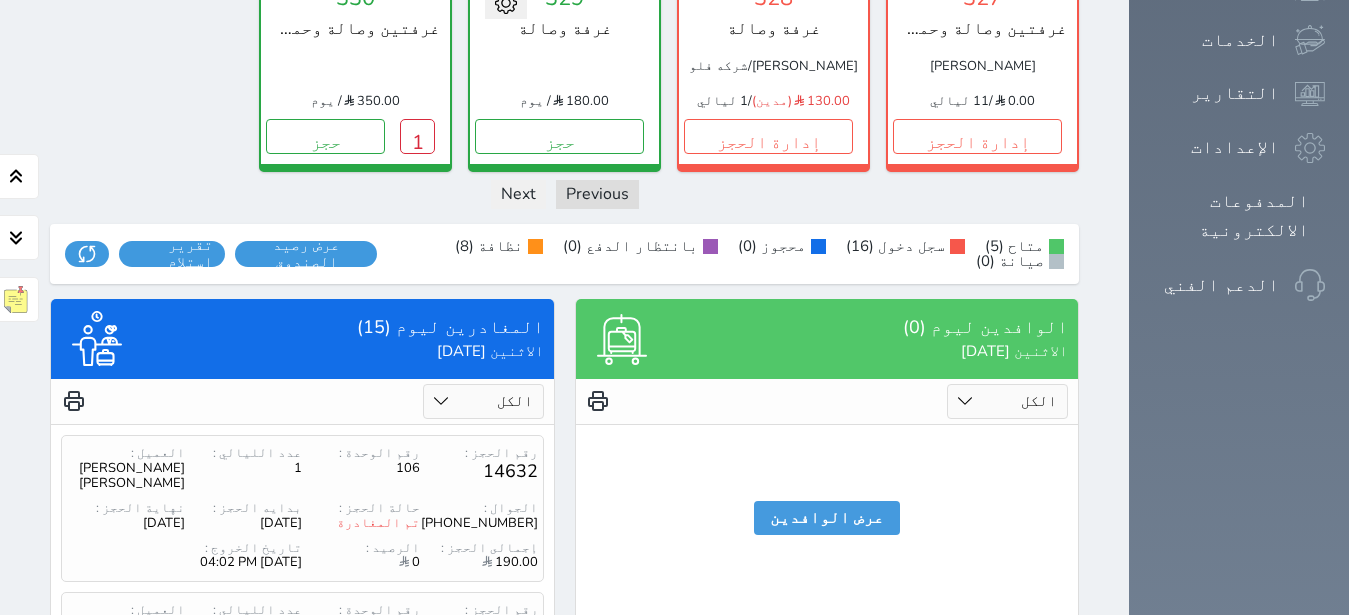 scroll, scrollTop: 1658, scrollLeft: 0, axis: vertical 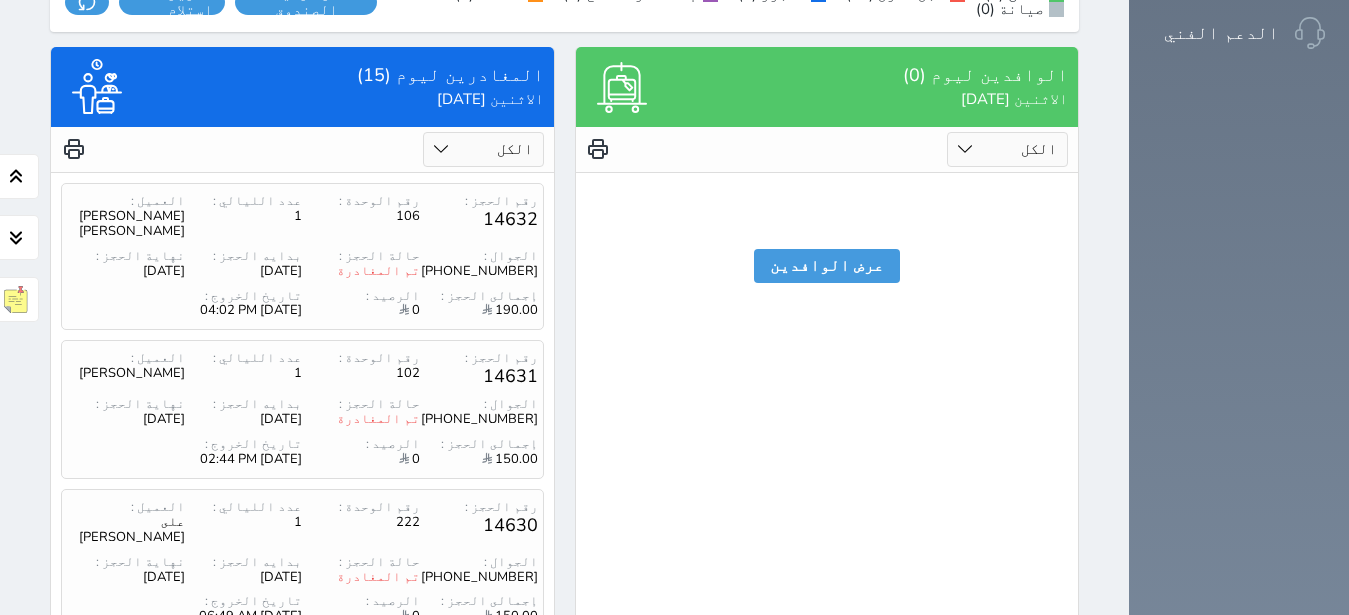 click on "3" at bounding box center (284, 816) 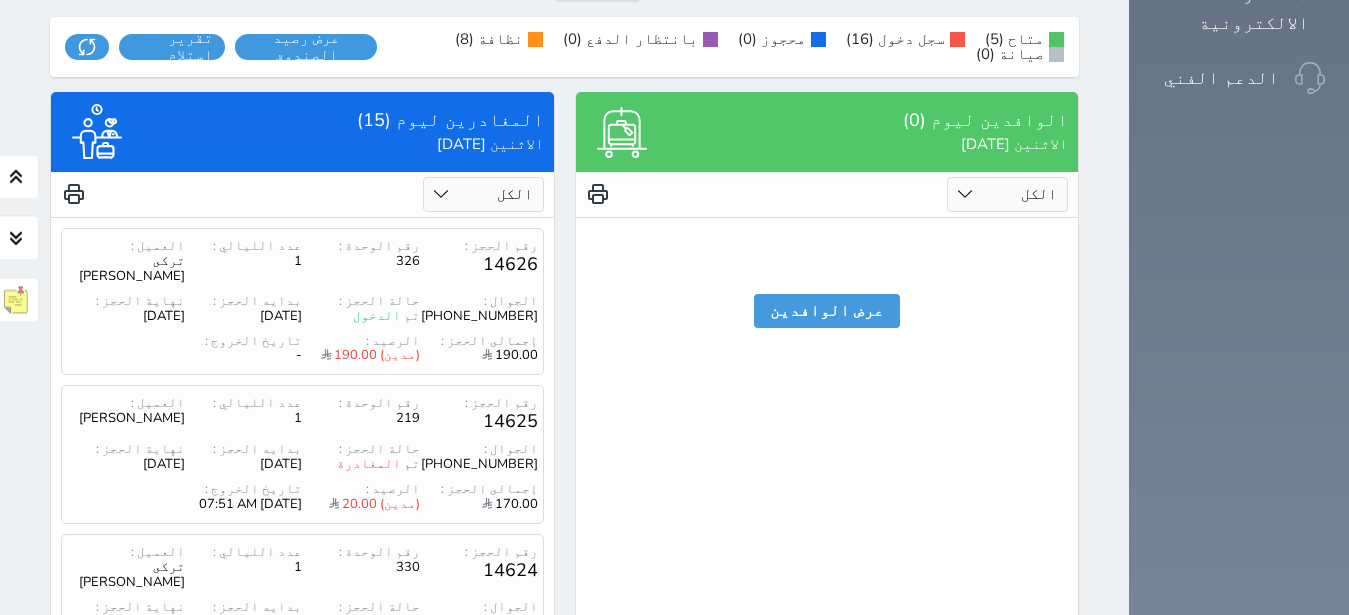 scroll, scrollTop: 1658, scrollLeft: 0, axis: vertical 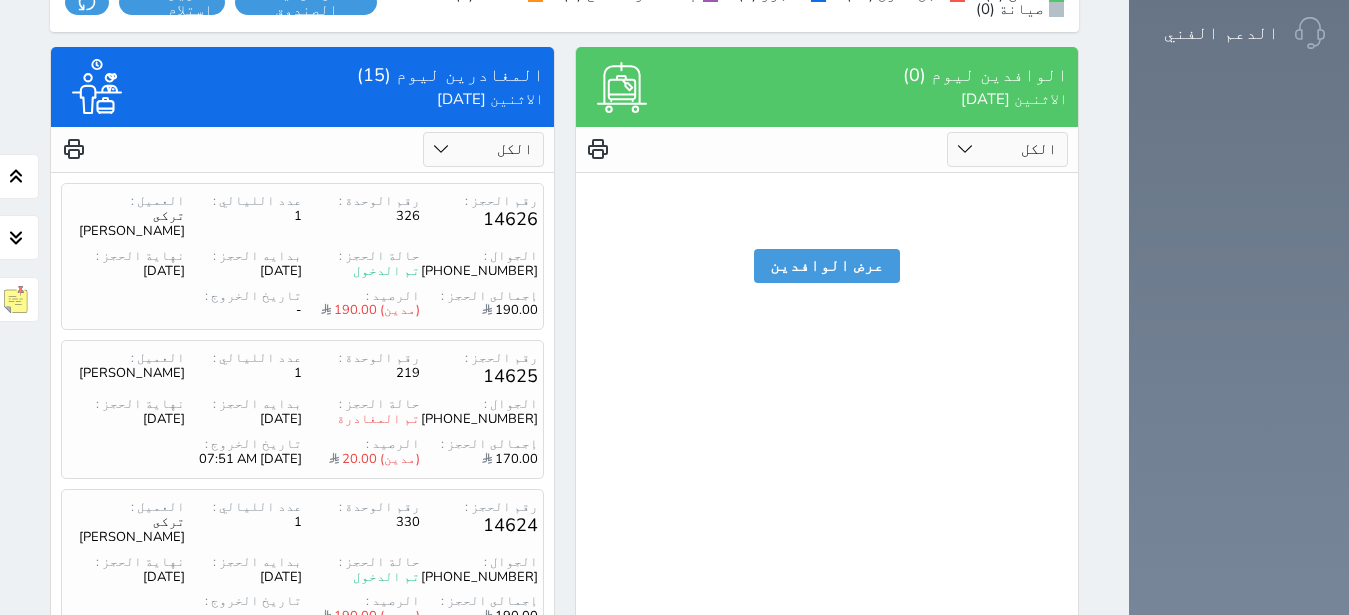 click on "4" at bounding box center [250, 816] 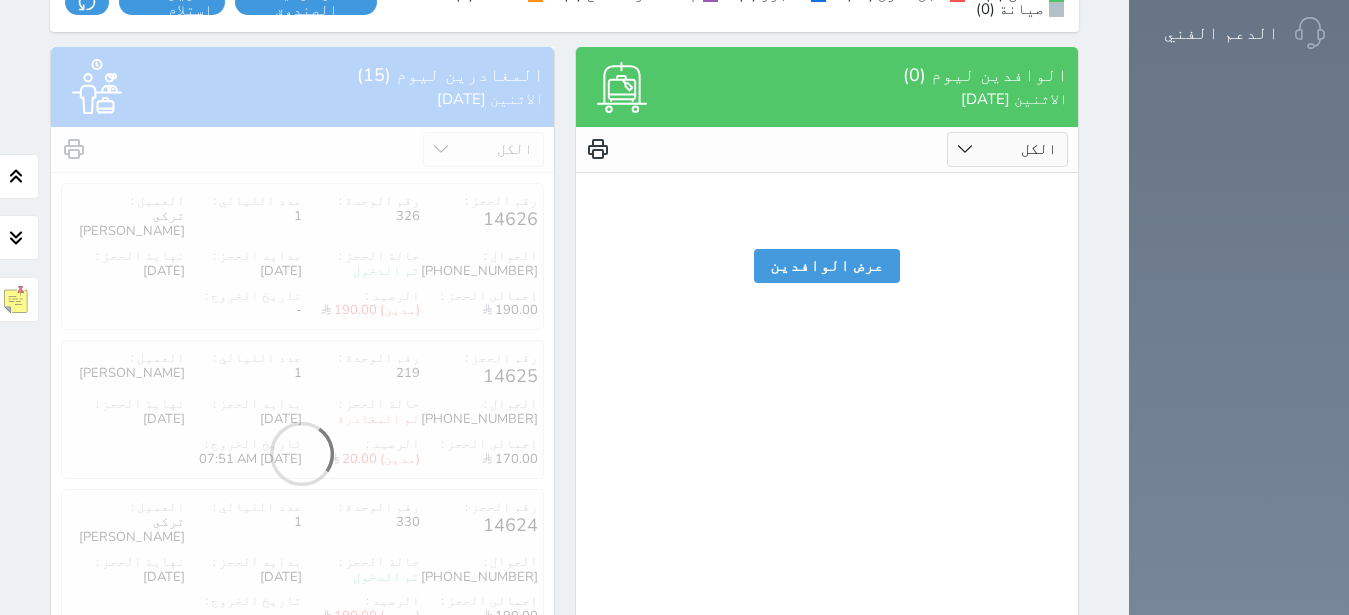 scroll, scrollTop: 1509, scrollLeft: 0, axis: vertical 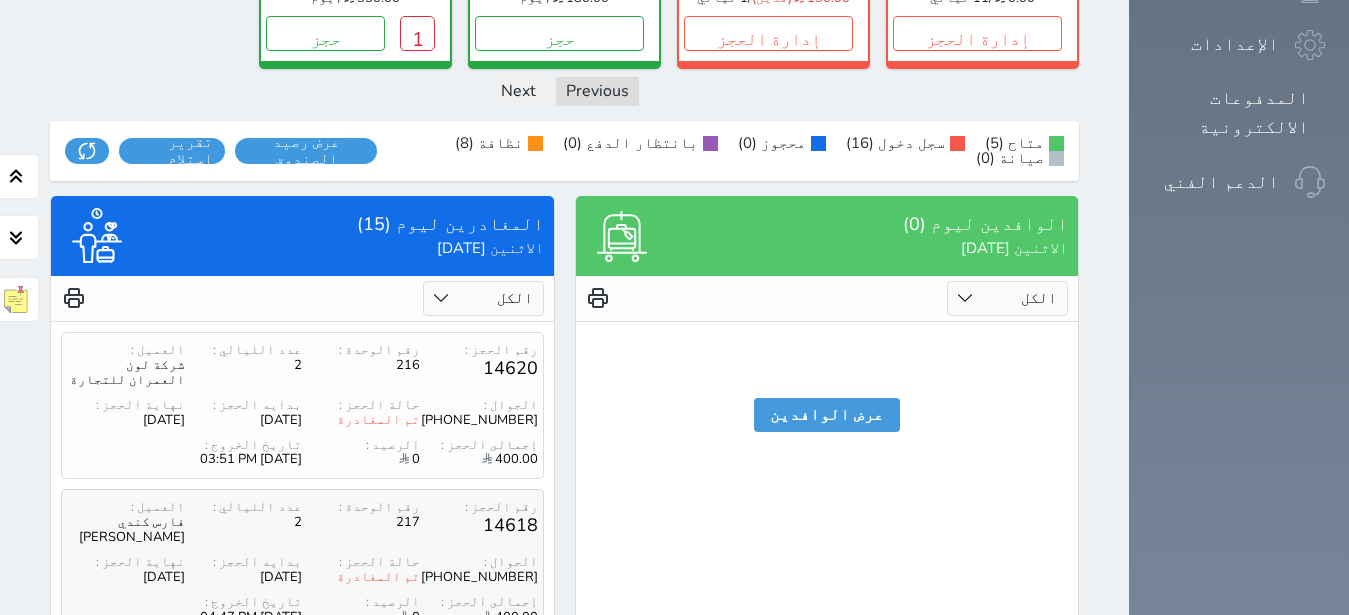 click on "حالة الحجز :" at bounding box center [361, 562] 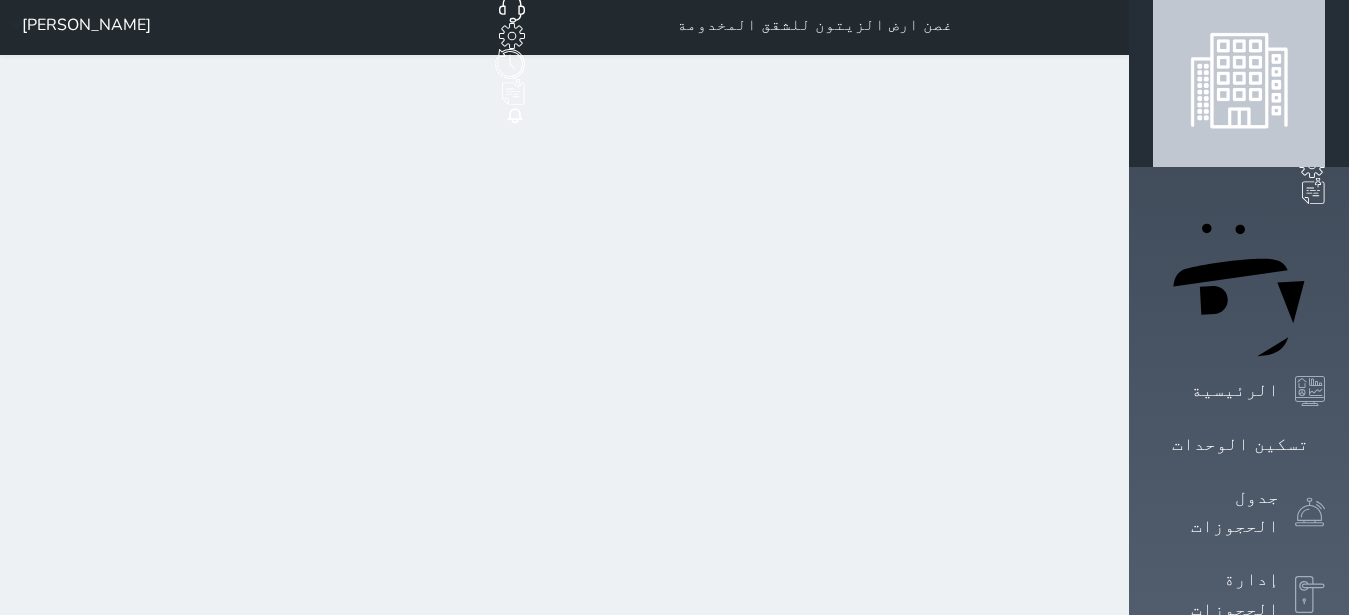 scroll, scrollTop: 0, scrollLeft: 0, axis: both 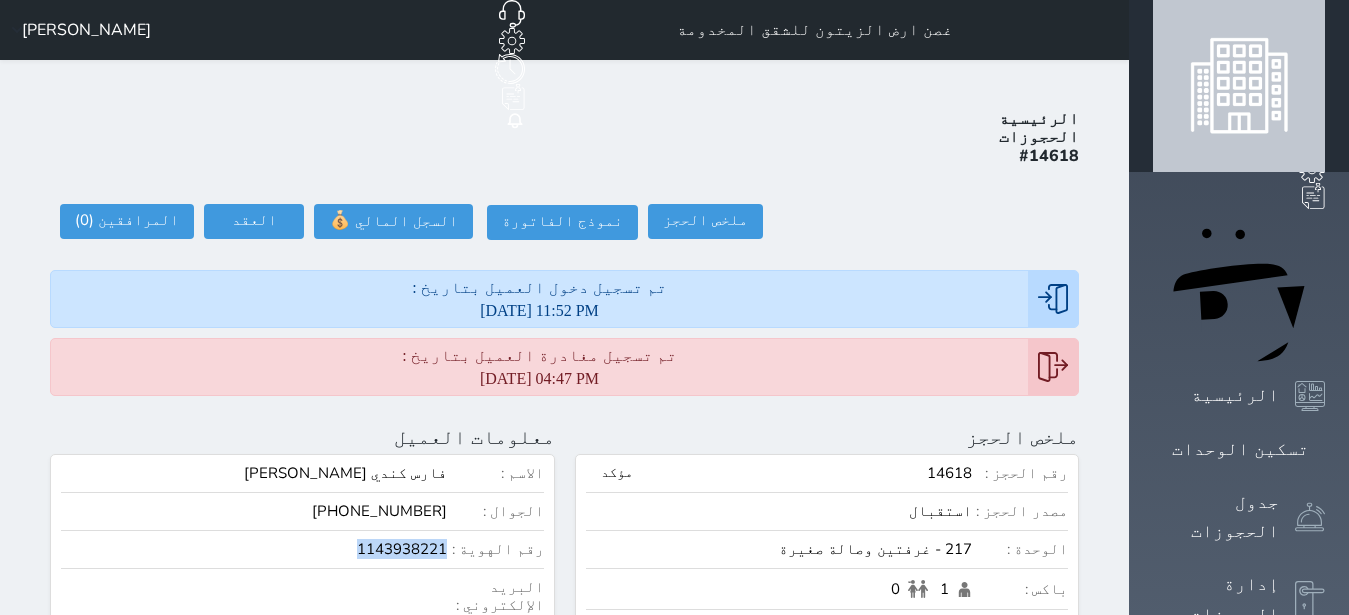 drag, startPoint x: 392, startPoint y: 476, endPoint x: 474, endPoint y: 480, distance: 82.0975 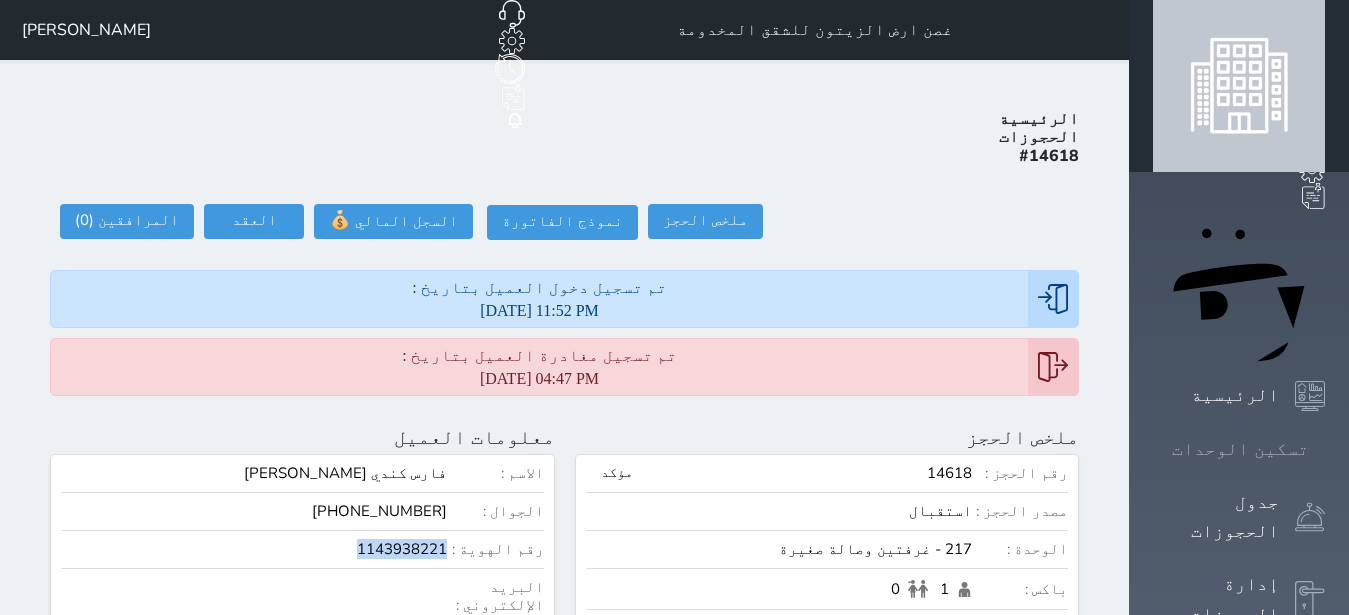 click on "تسكين الوحدات" at bounding box center [1240, 449] 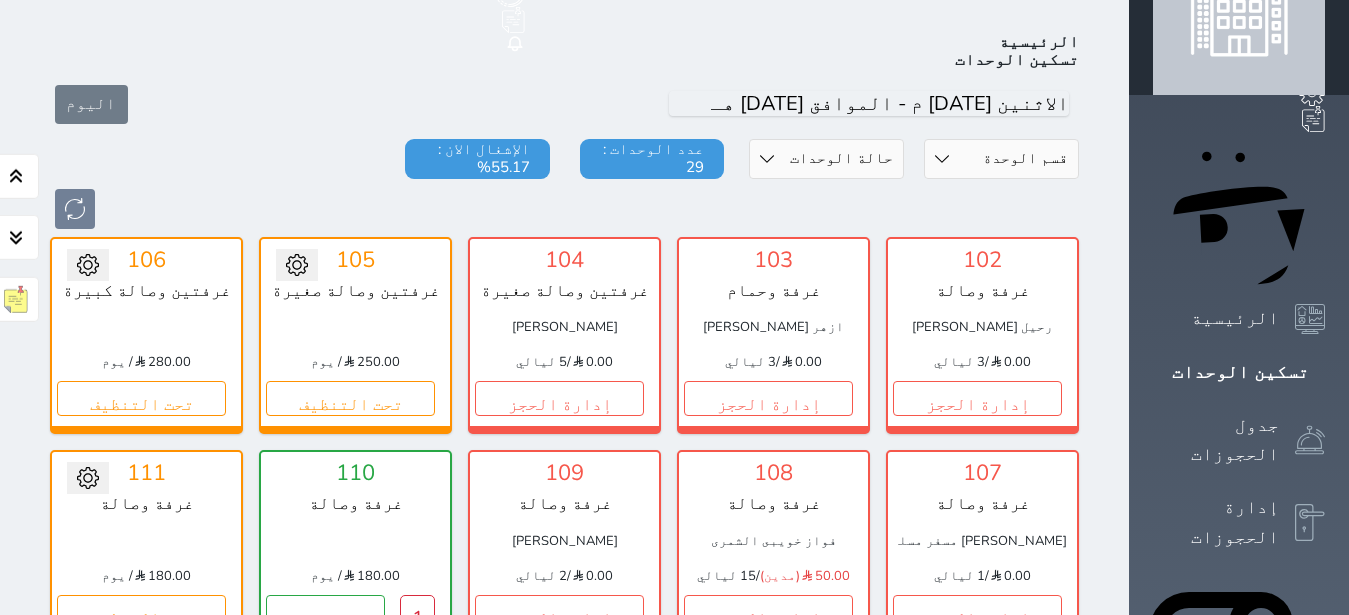scroll, scrollTop: 78, scrollLeft: 0, axis: vertical 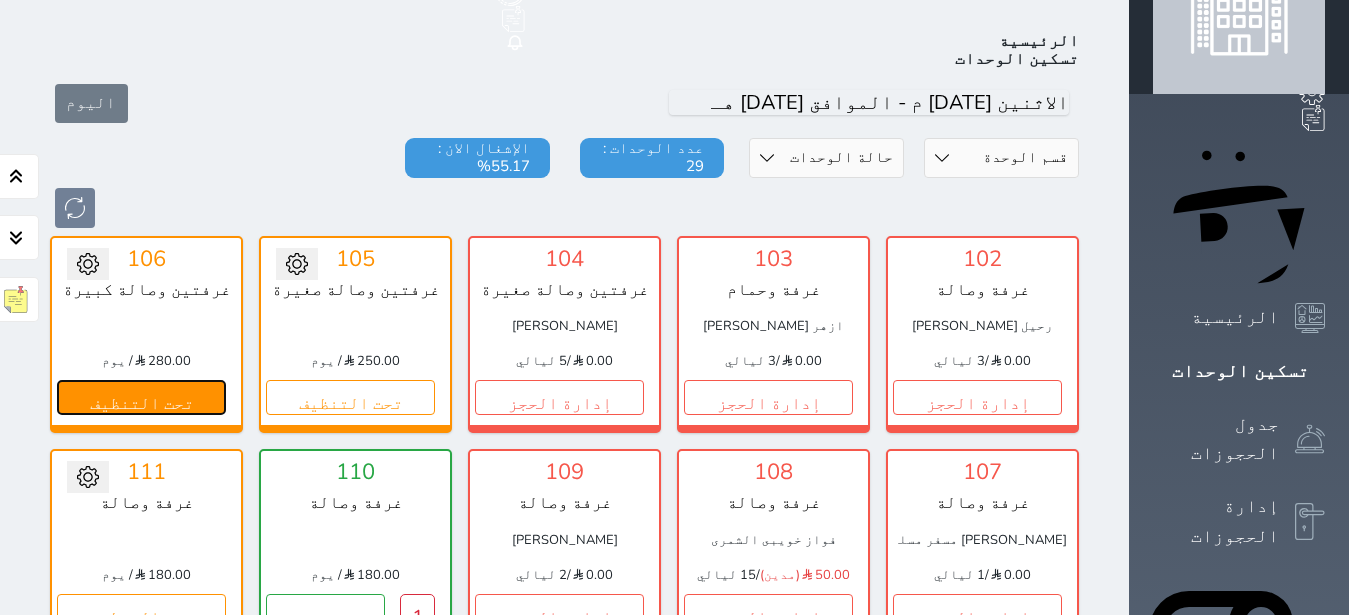 click on "تحت التنظيف" at bounding box center [141, 397] 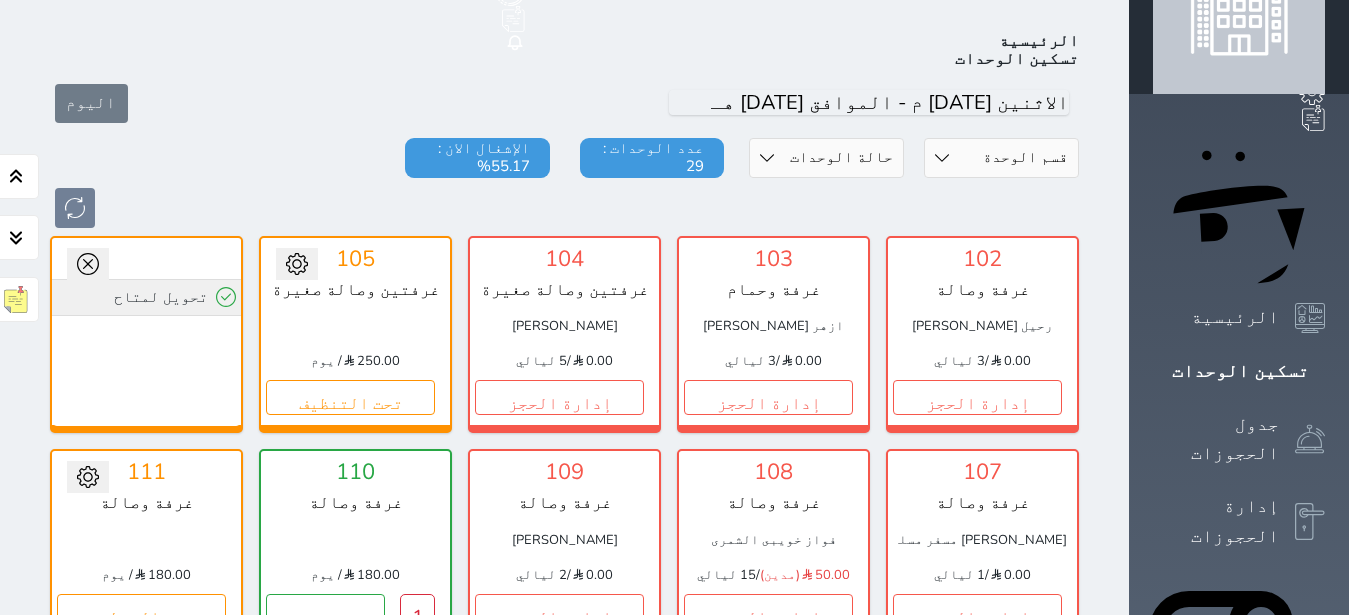 click on "تحويل لمتاح" at bounding box center (146, 297) 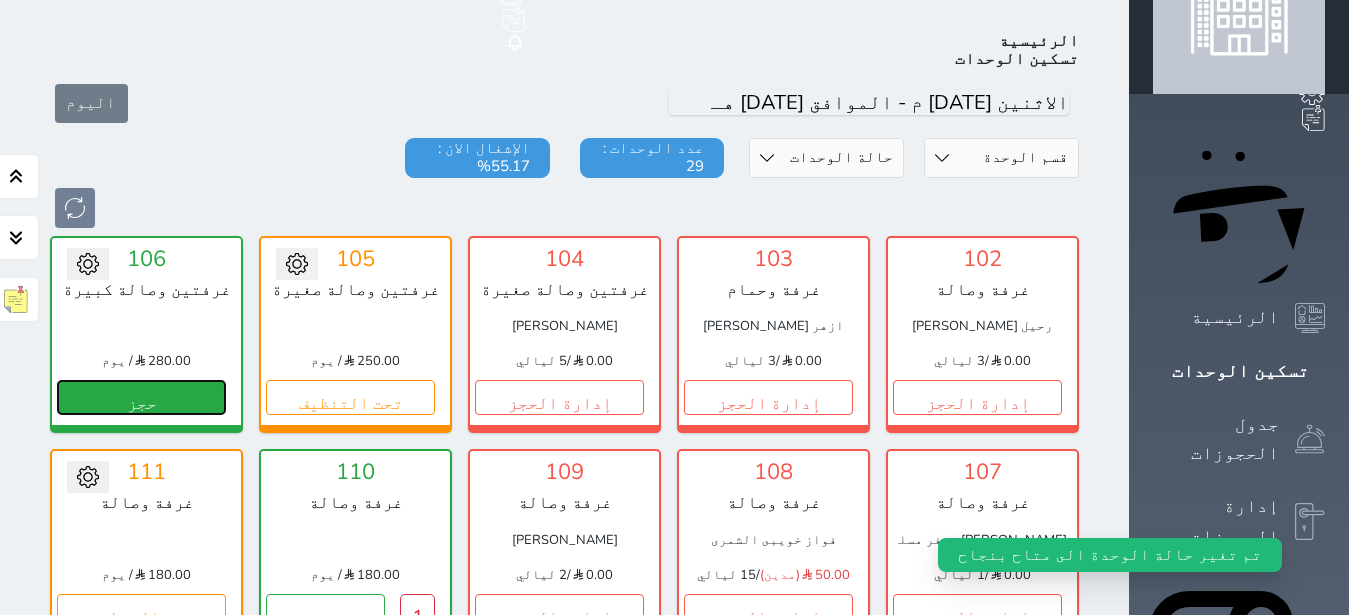 click on "حجز" at bounding box center [141, 397] 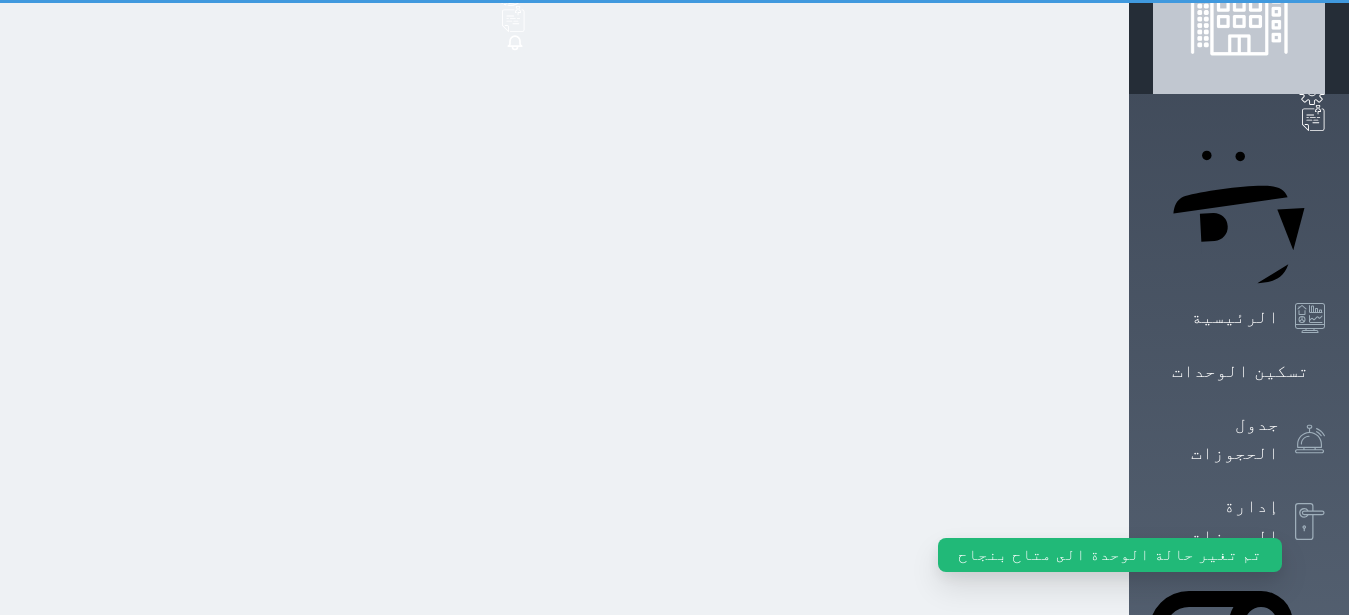 scroll, scrollTop: 0, scrollLeft: 0, axis: both 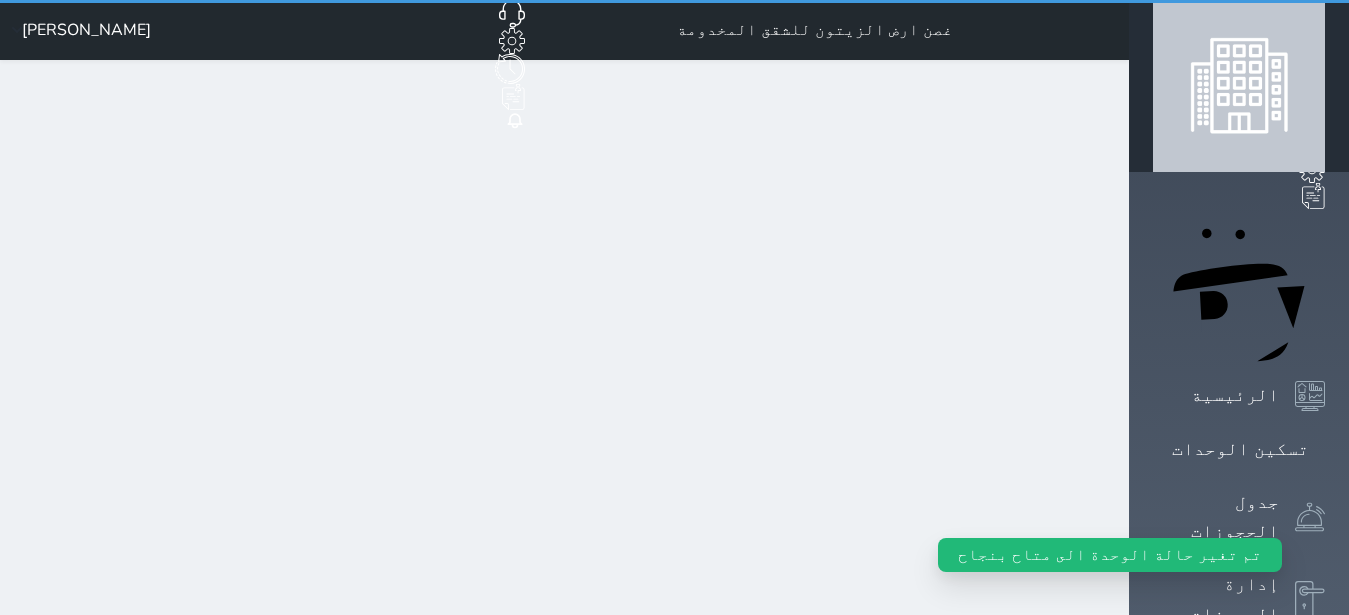 select on "1" 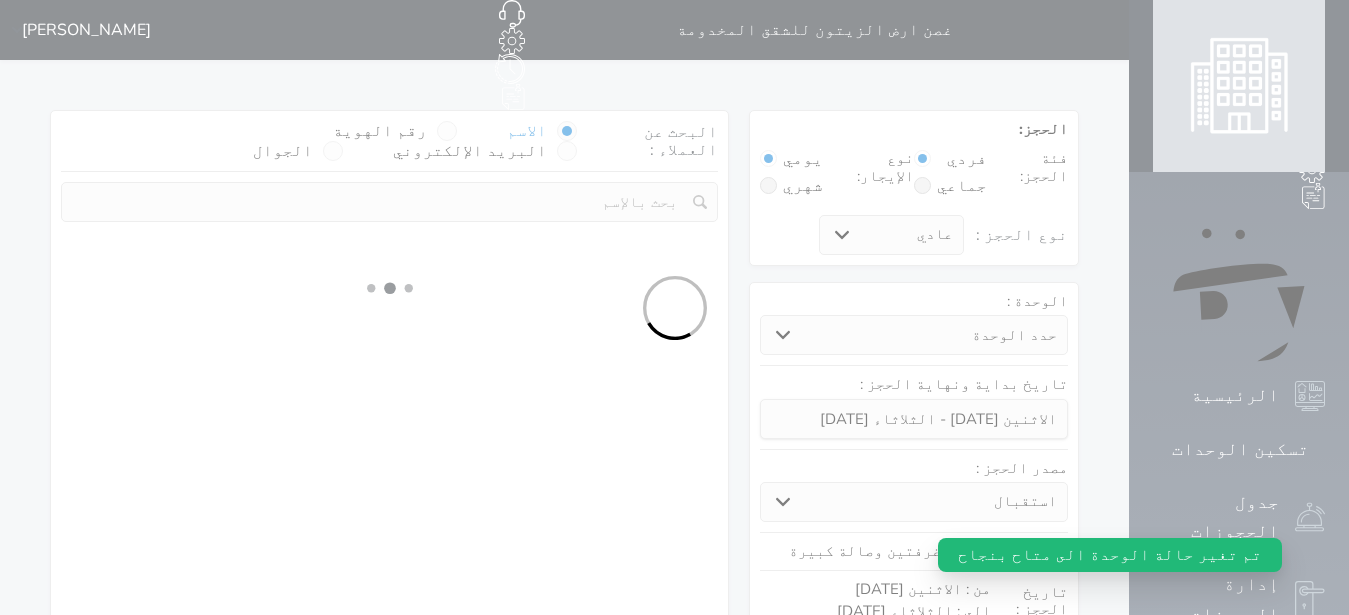 select 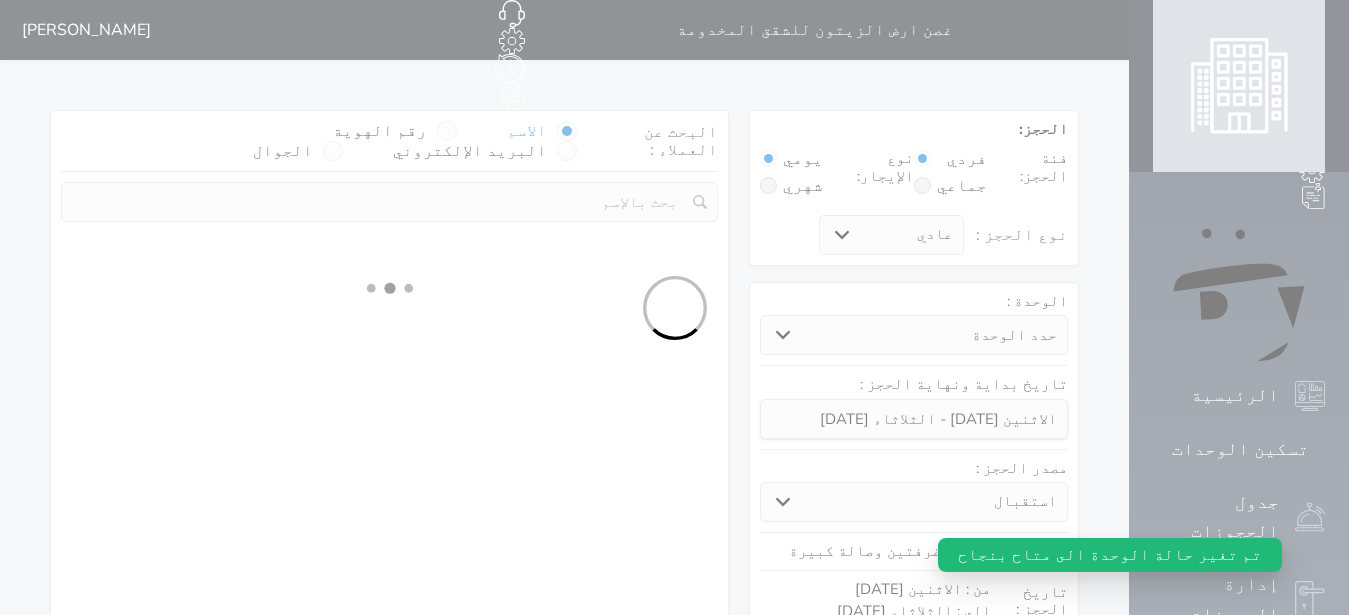 select on "113" 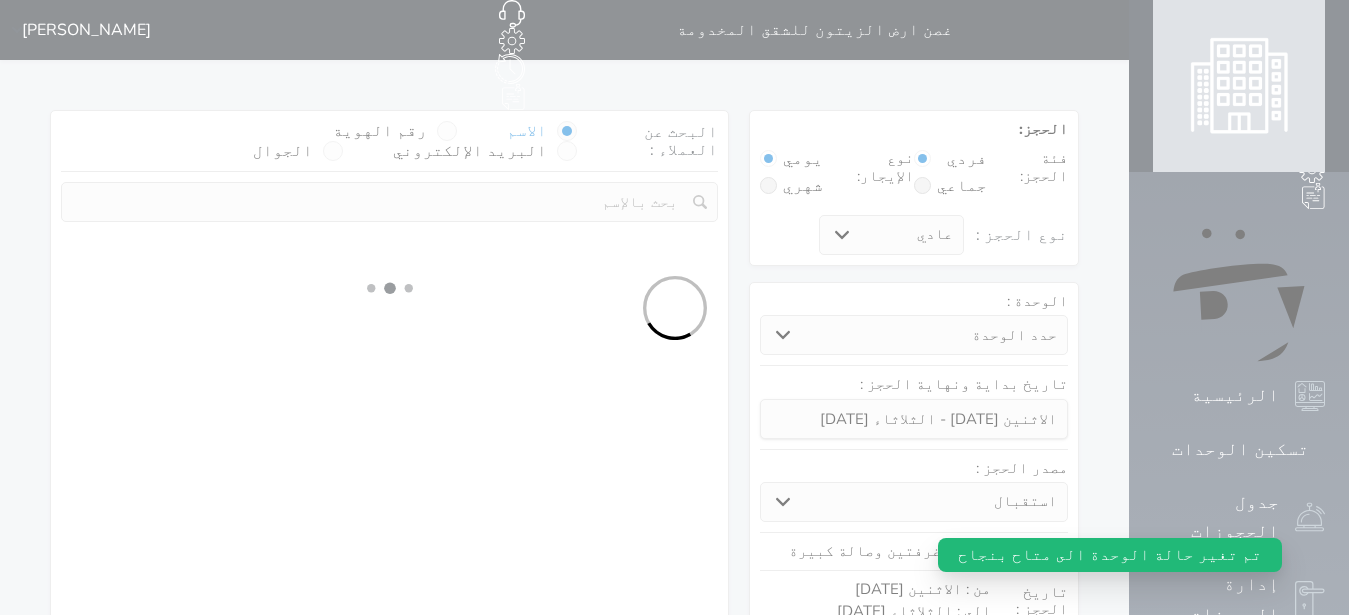 select on "1" 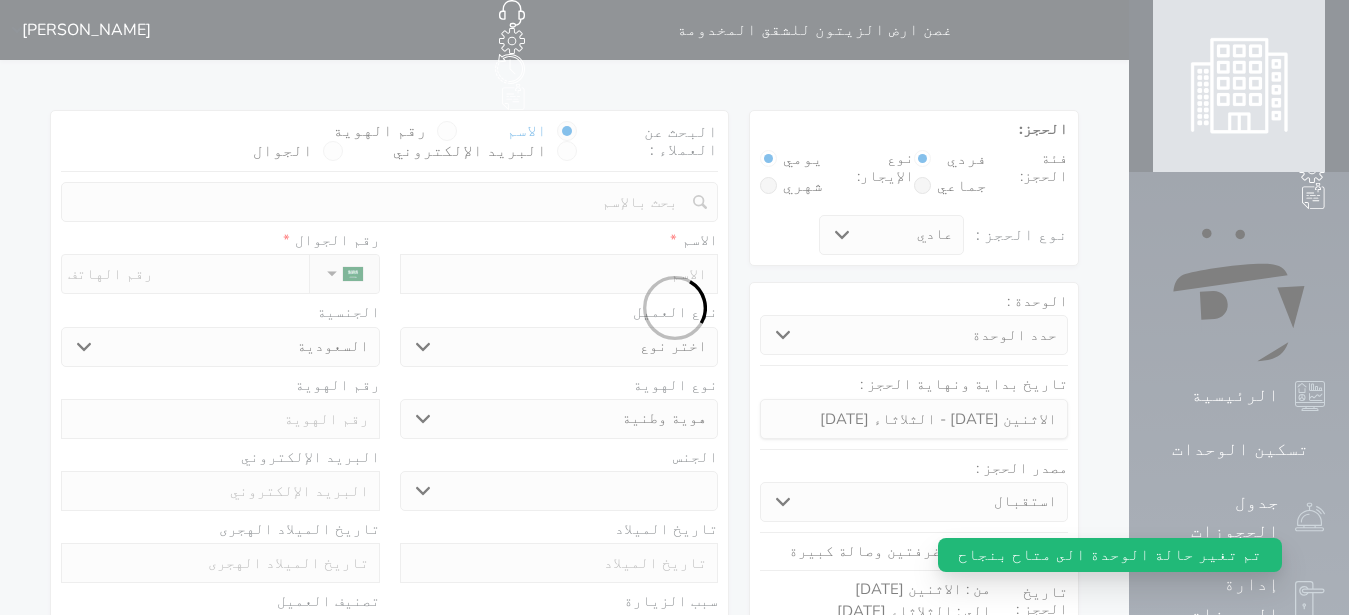 select 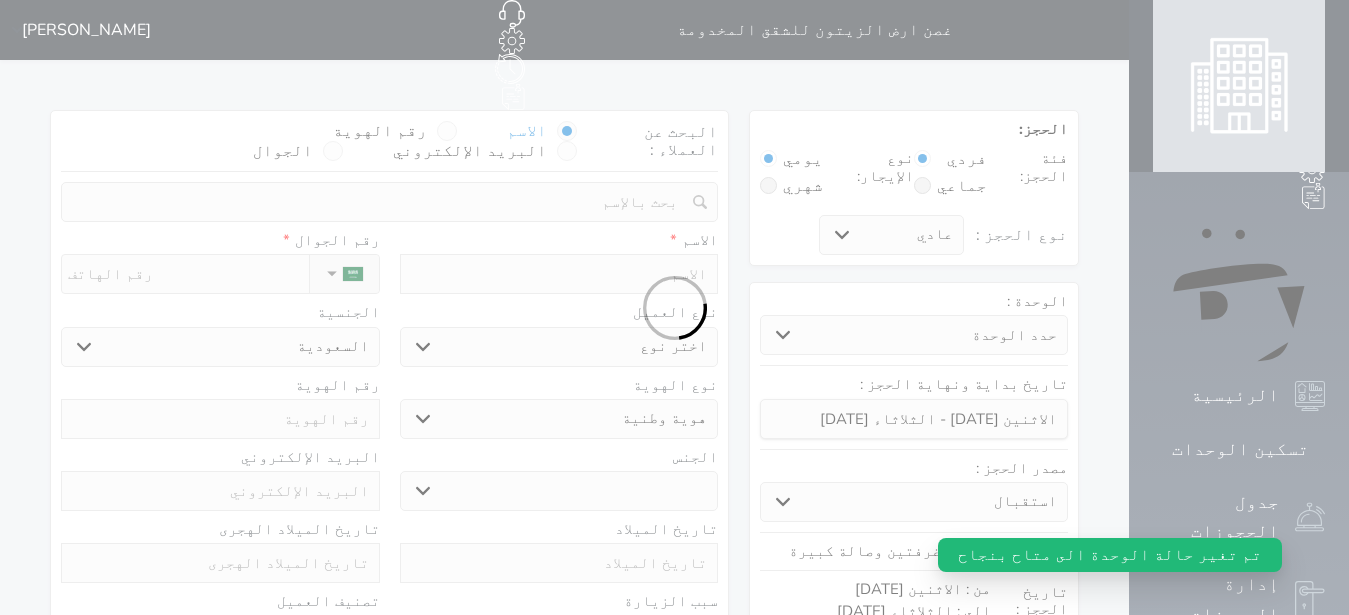 select on "1" 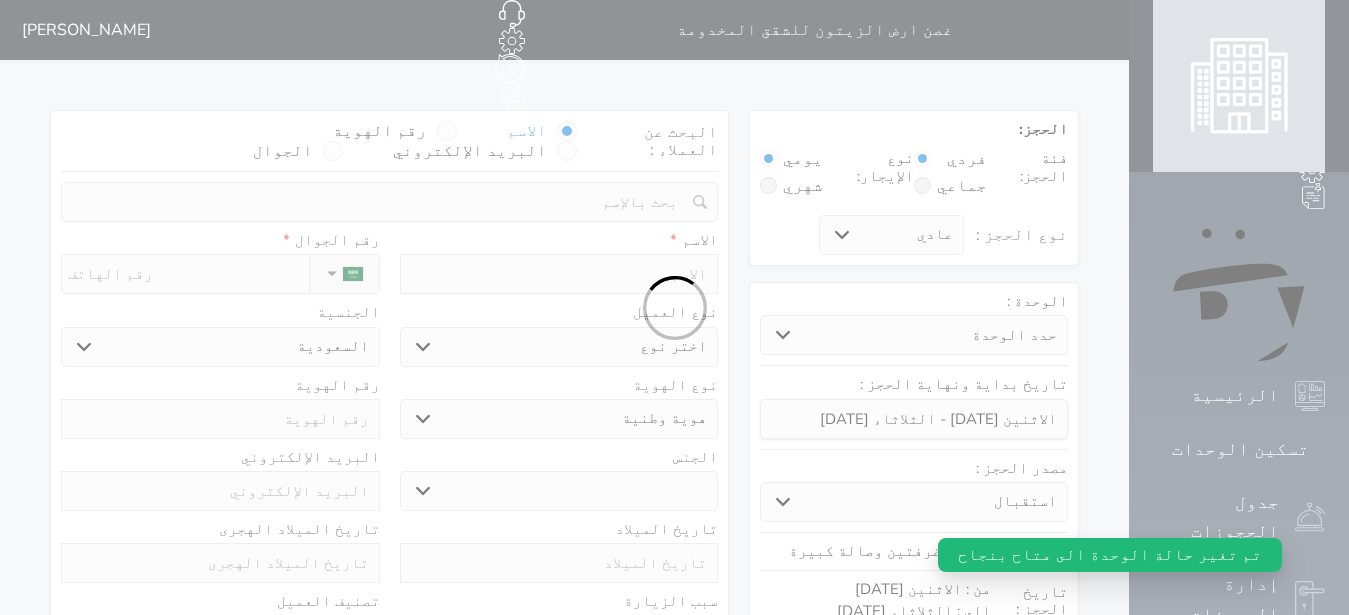select on "7" 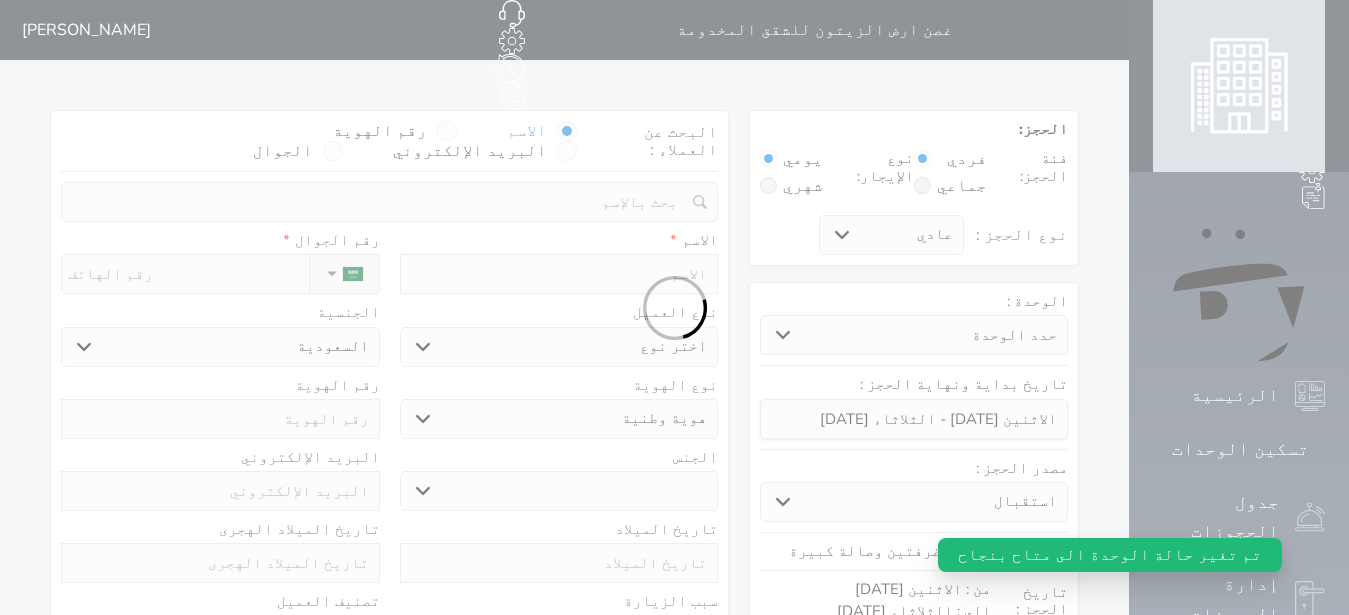 select 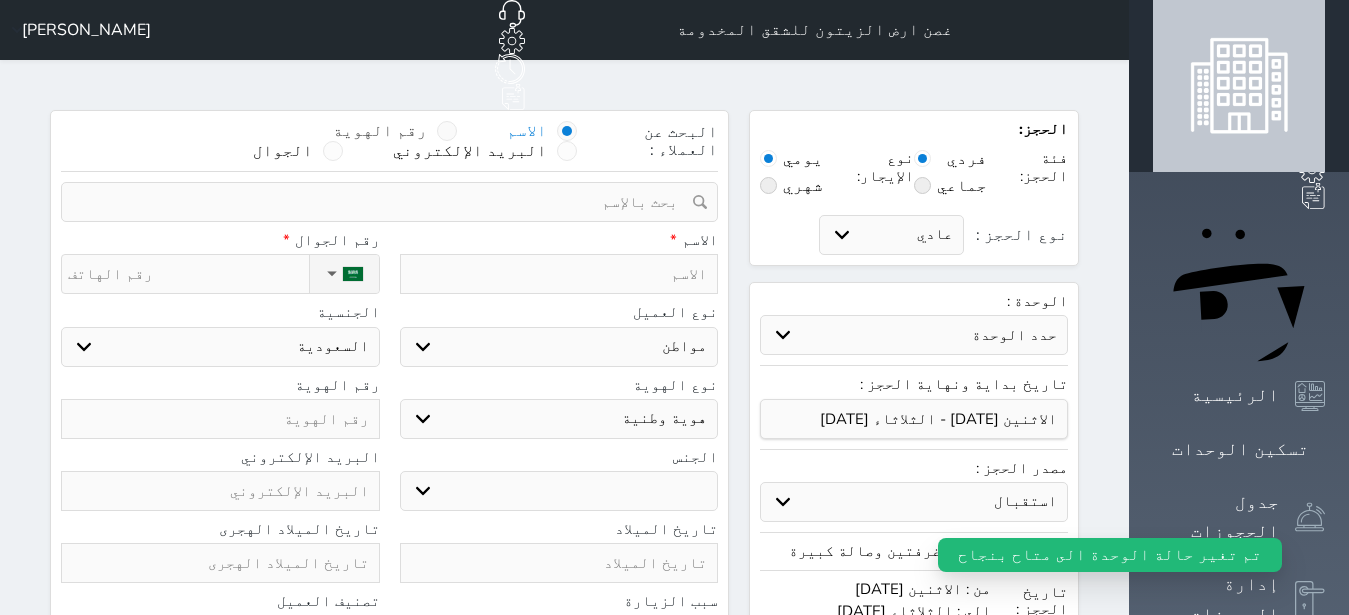 select 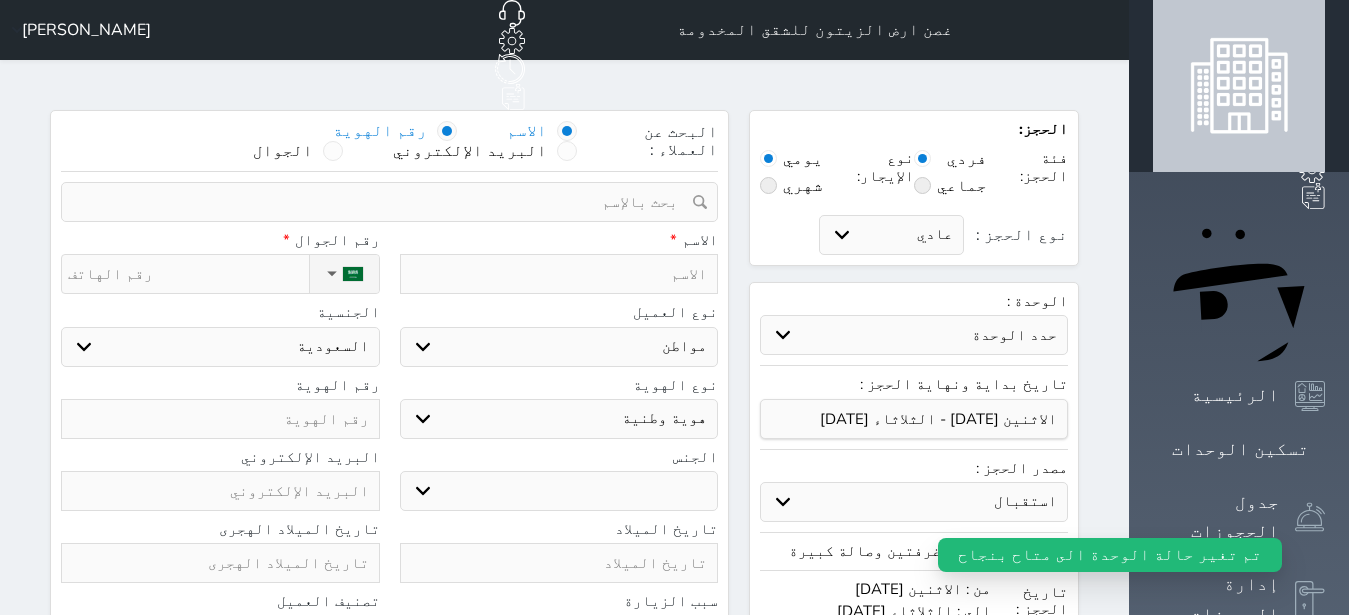 select 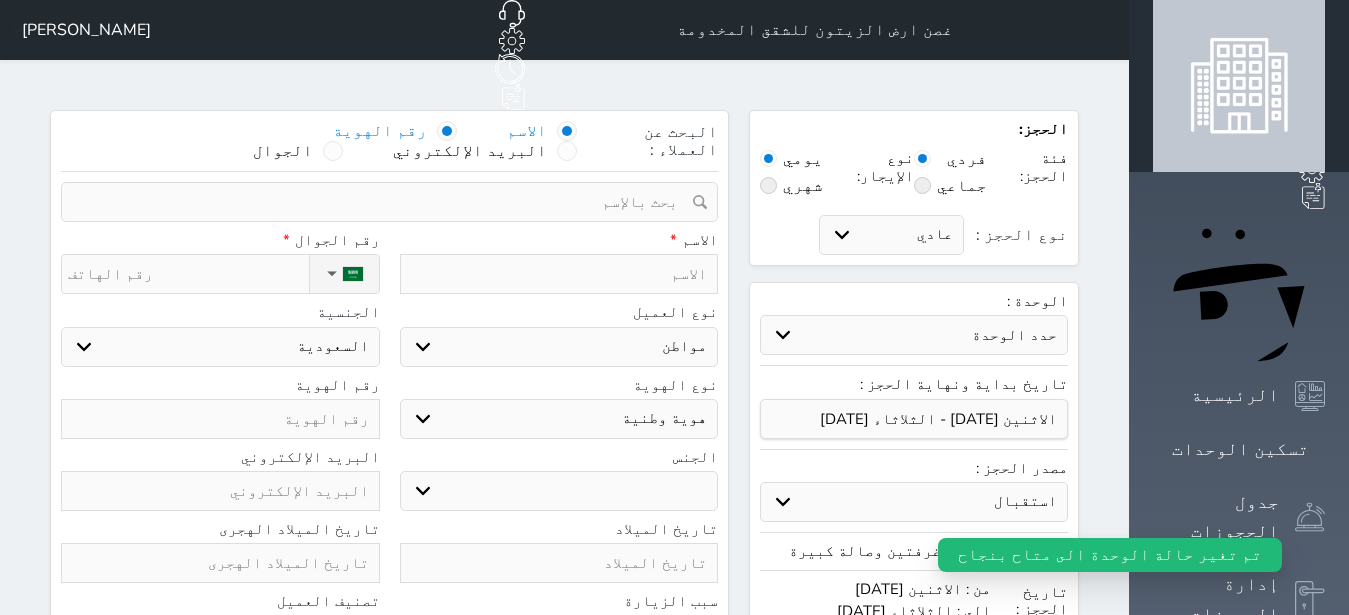 select 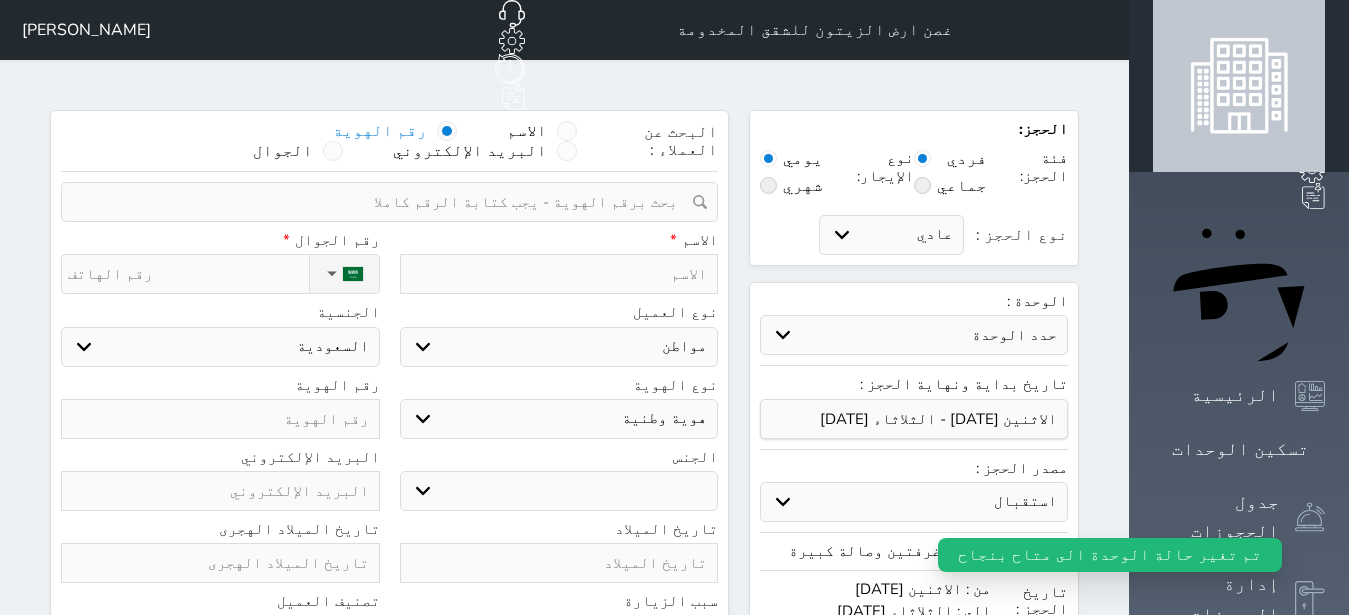 paste on "1143938221" 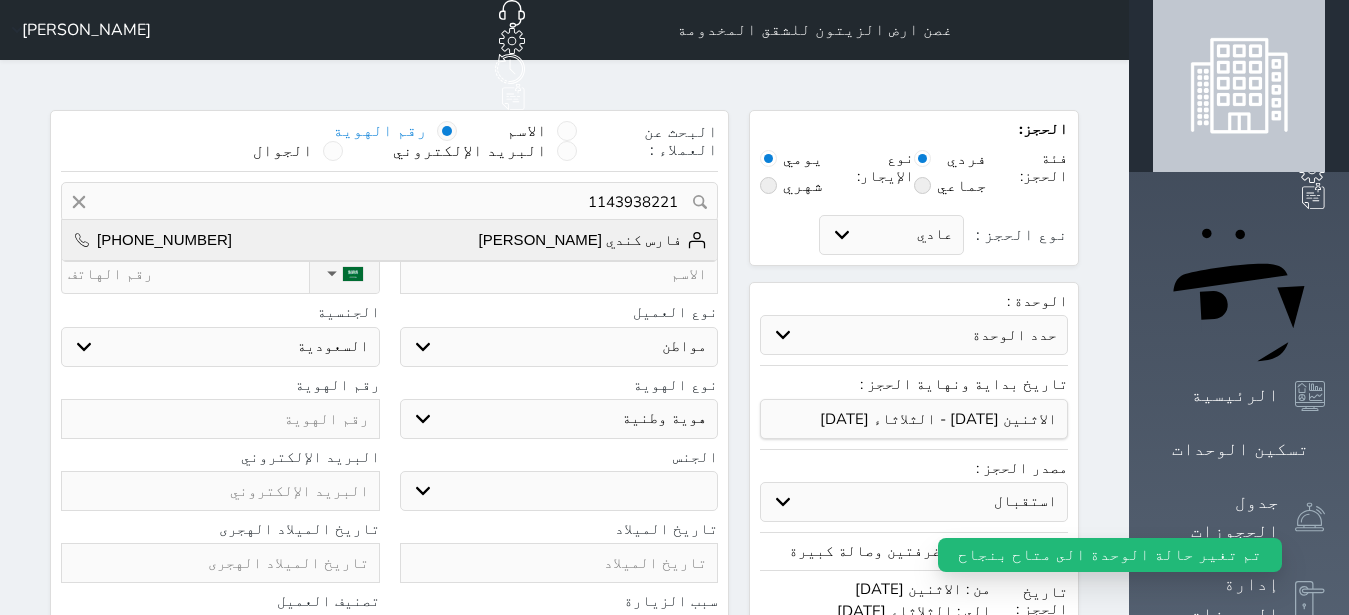 click on "فارس كندي [PERSON_NAME]" at bounding box center (593, 240) 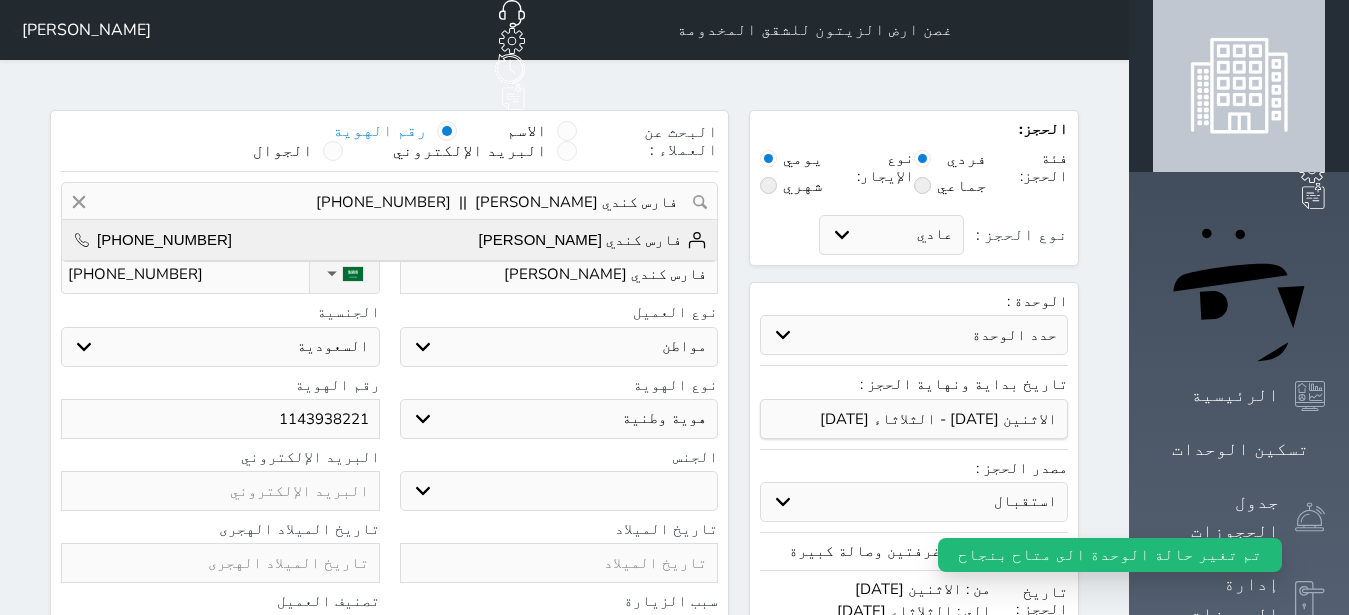 select on "[DEMOGRAPHIC_DATA]" 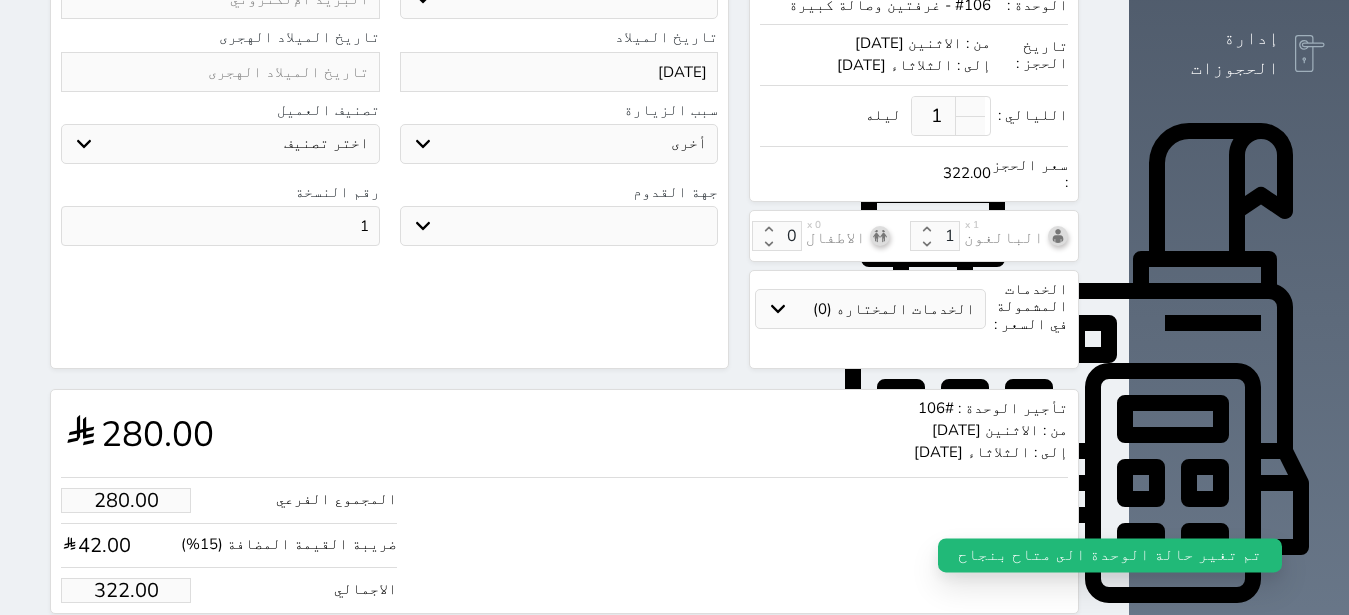 scroll, scrollTop: 442, scrollLeft: 0, axis: vertical 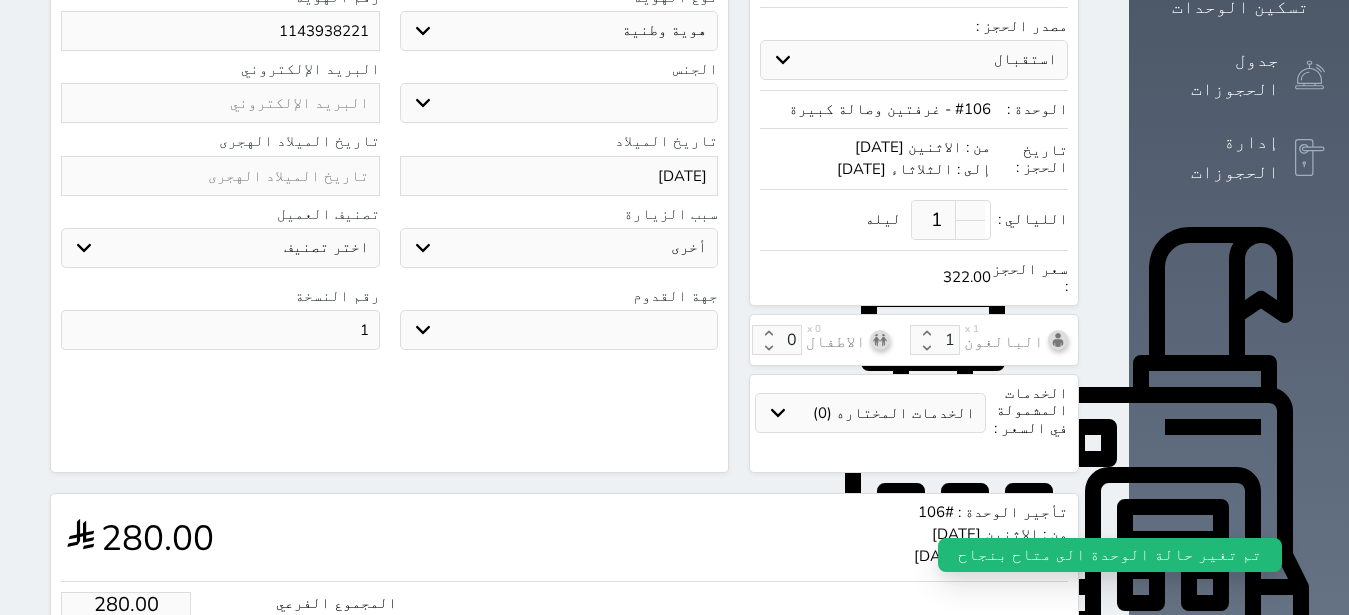 click on "جو بحر ارض" at bounding box center [559, 330] 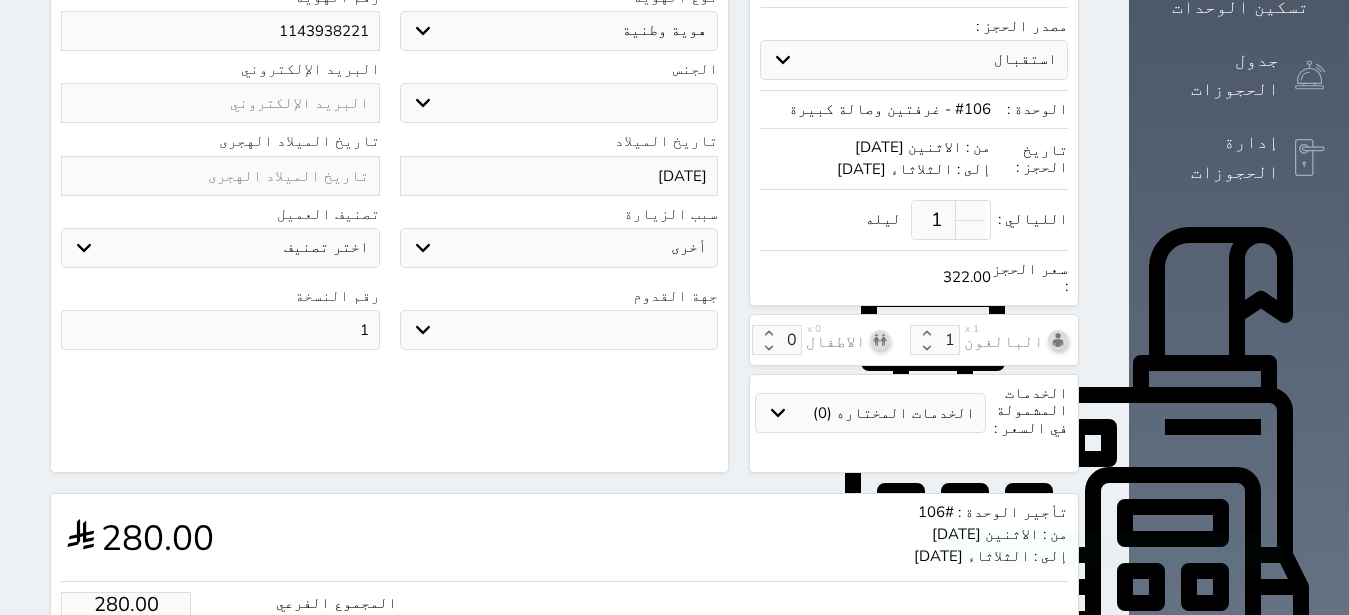 select on "9" 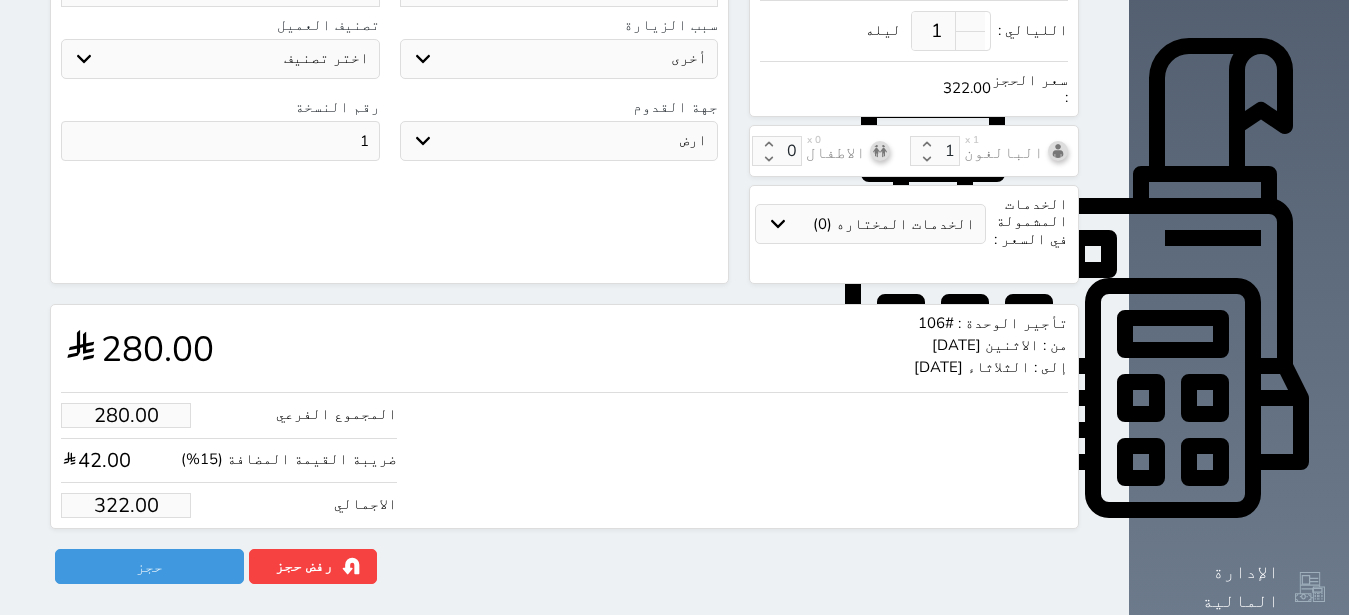 scroll, scrollTop: 694, scrollLeft: 0, axis: vertical 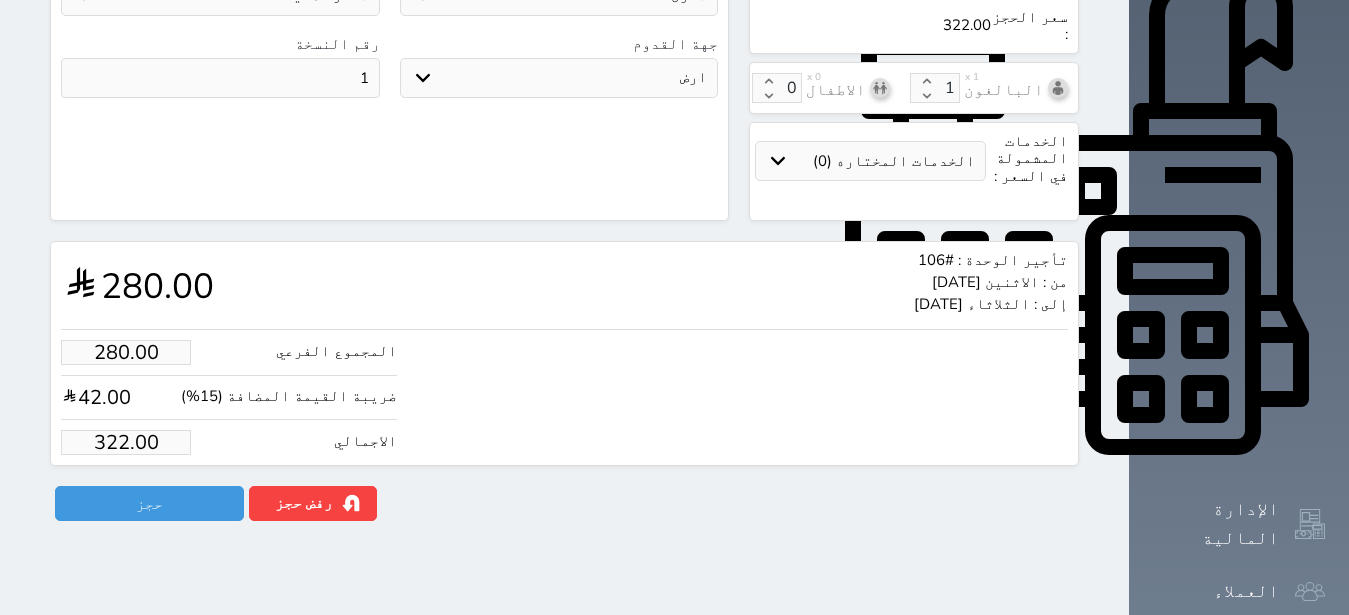 drag, startPoint x: 47, startPoint y: 412, endPoint x: 154, endPoint y: 404, distance: 107.298645 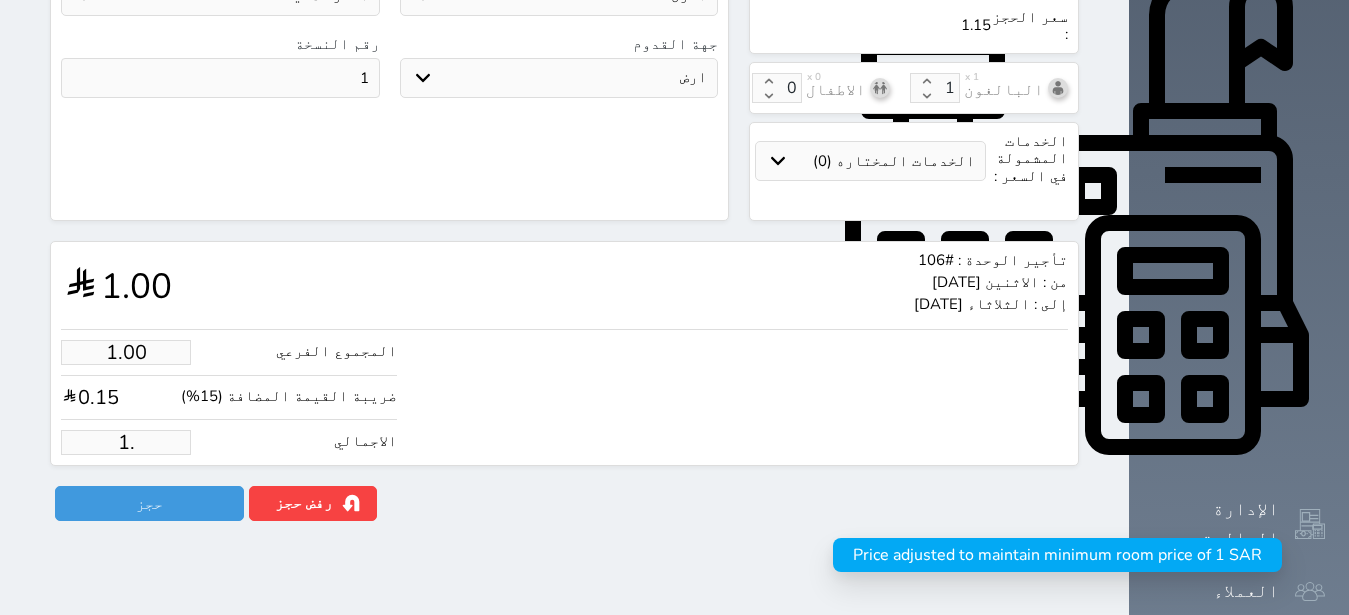 type on "1" 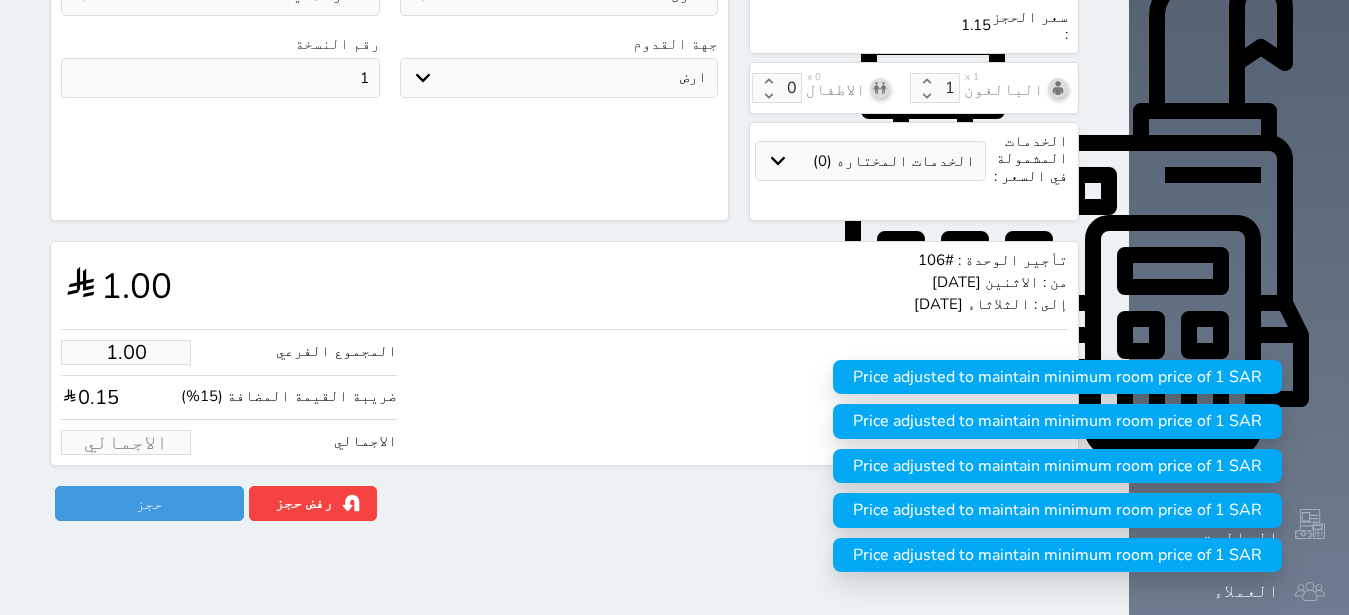type on "1" 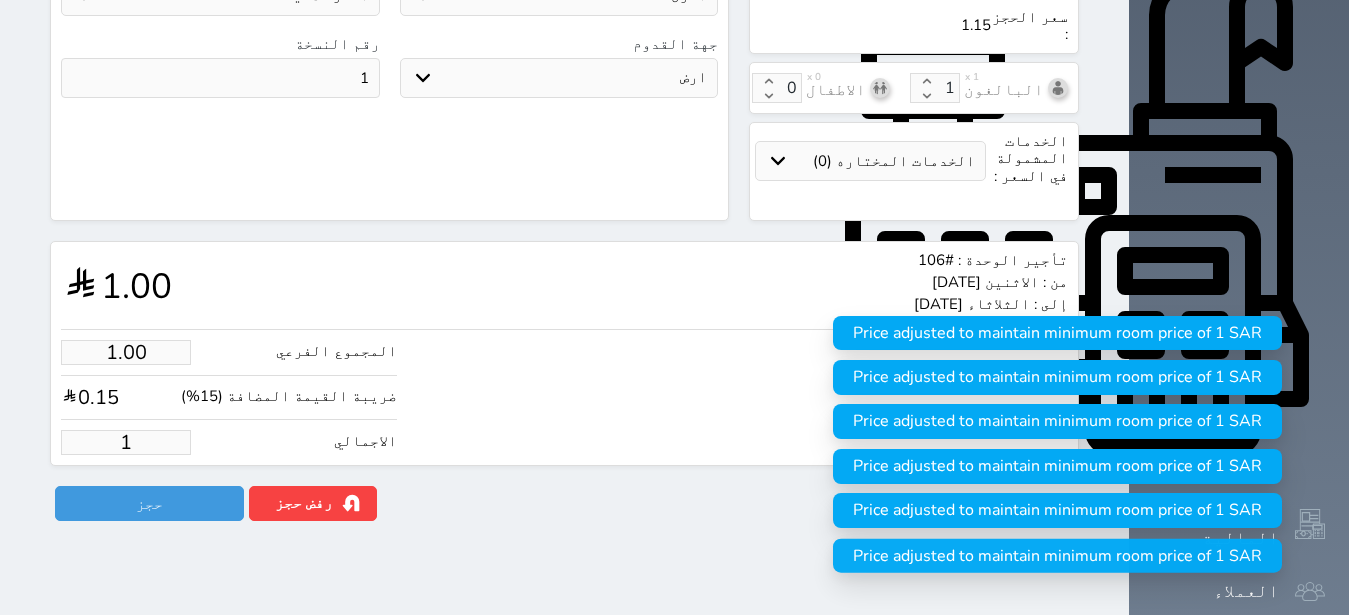 type on "16.52" 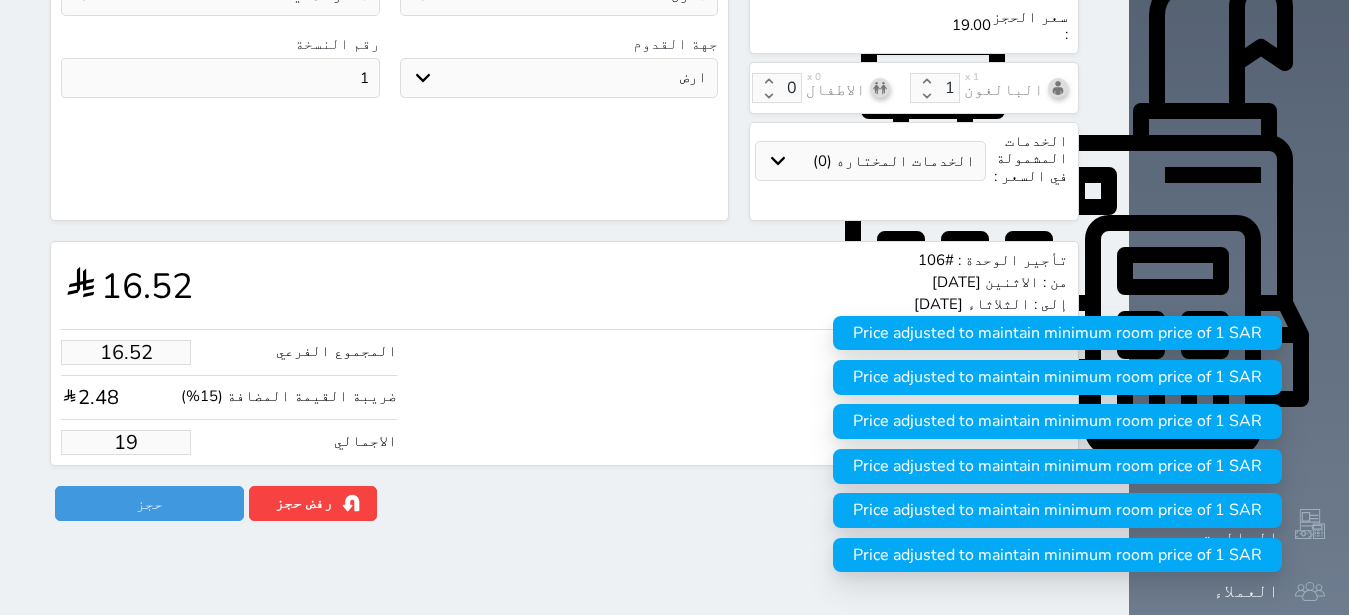 type on "165.22" 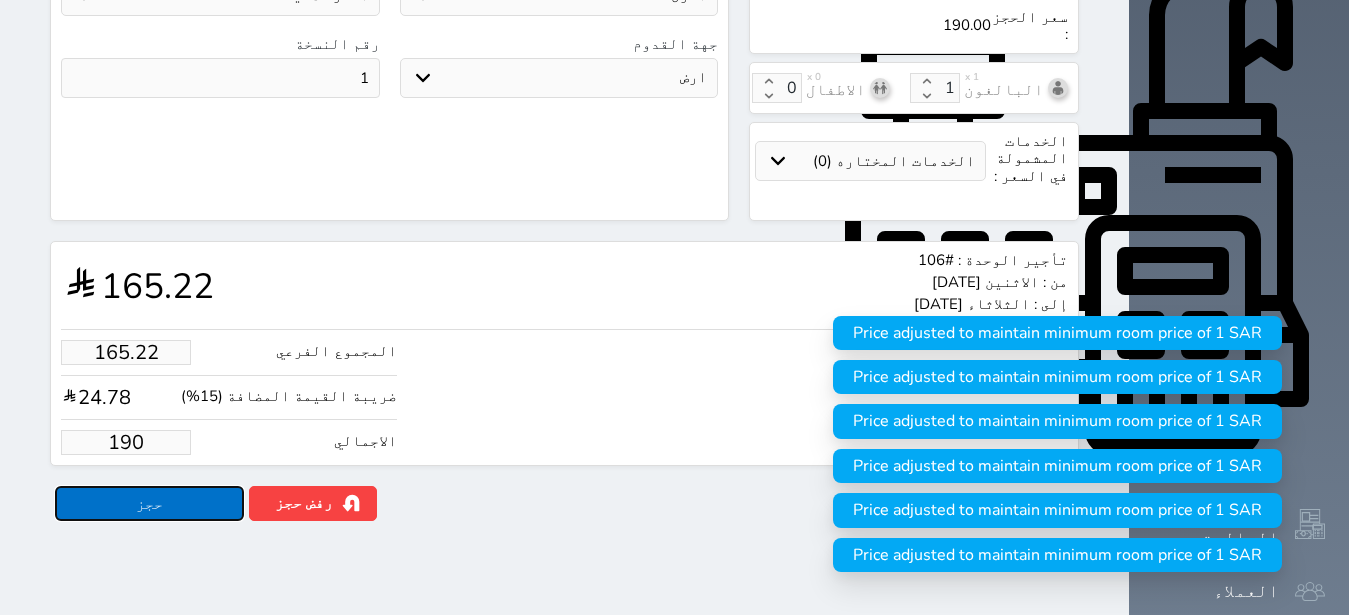 type on "190.00" 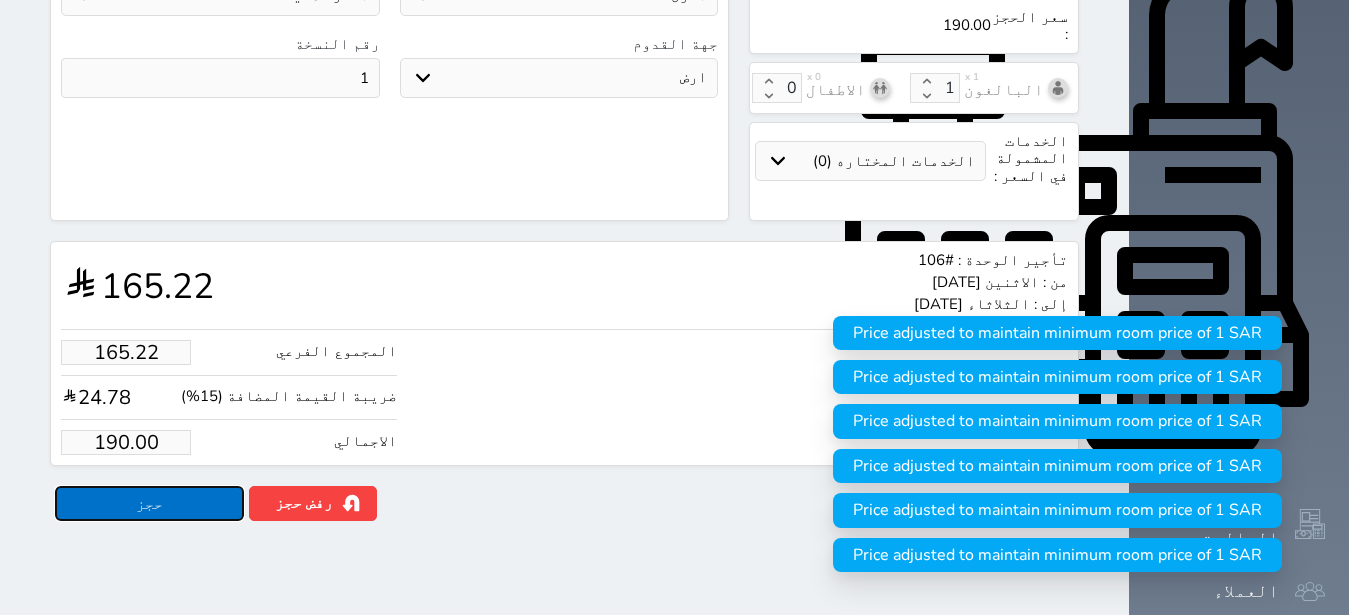 click on "حجز" at bounding box center [149, 503] 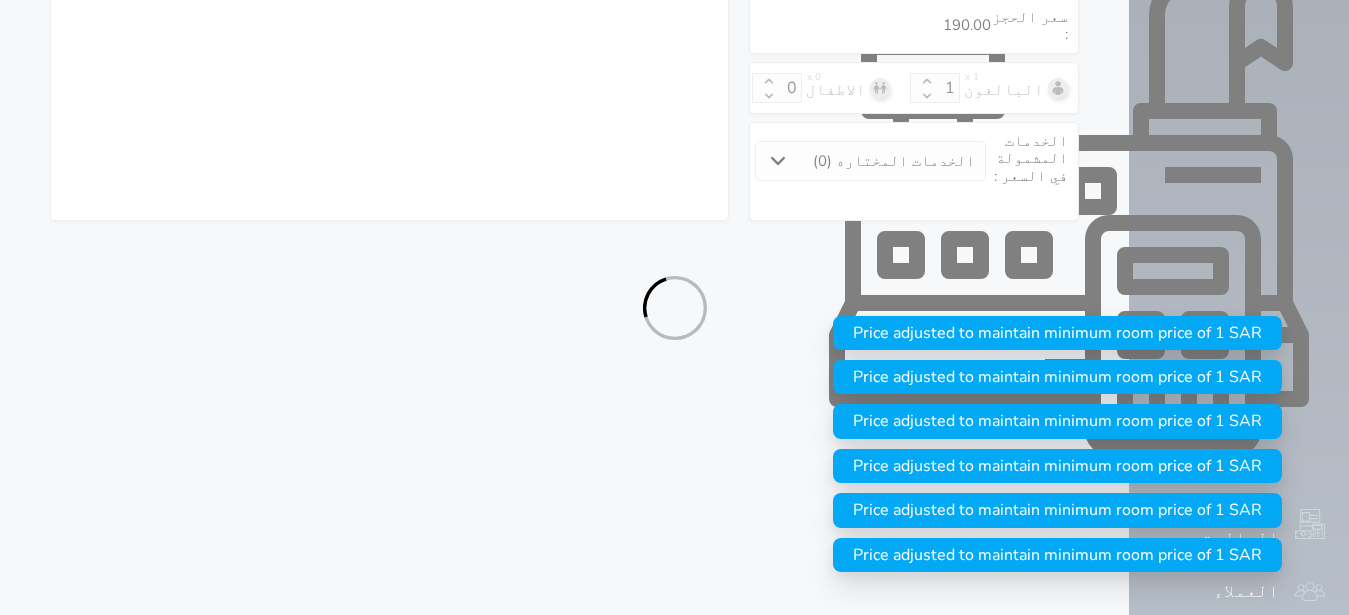 select on "1" 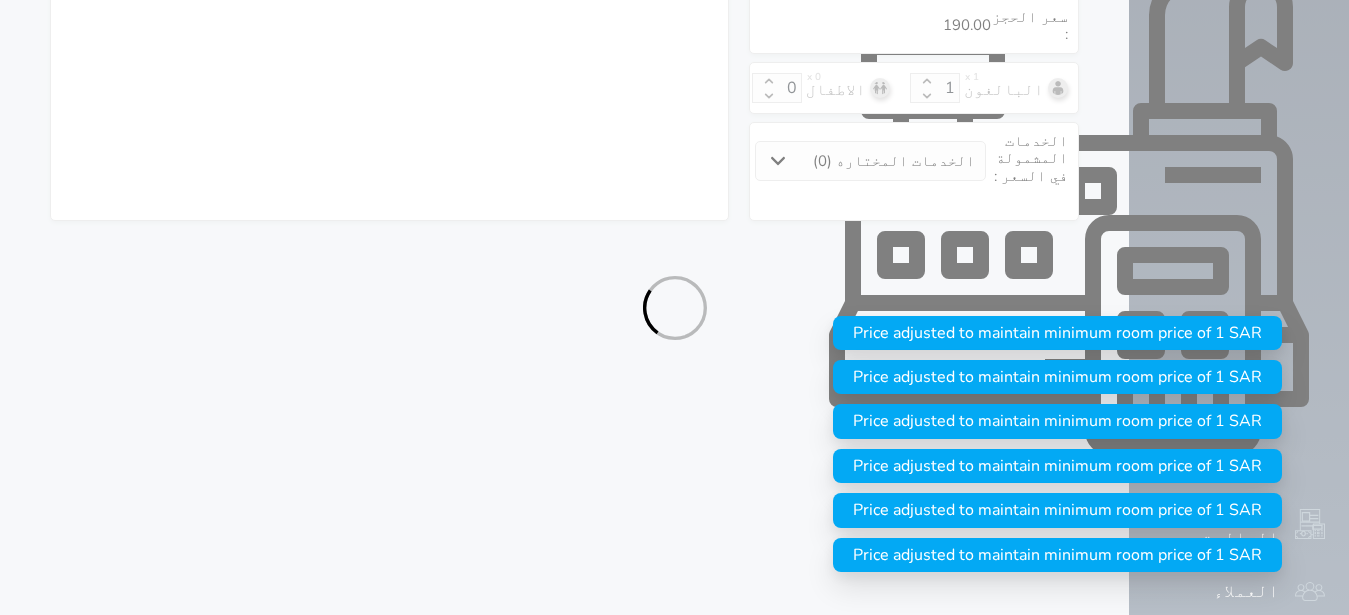 select on "113" 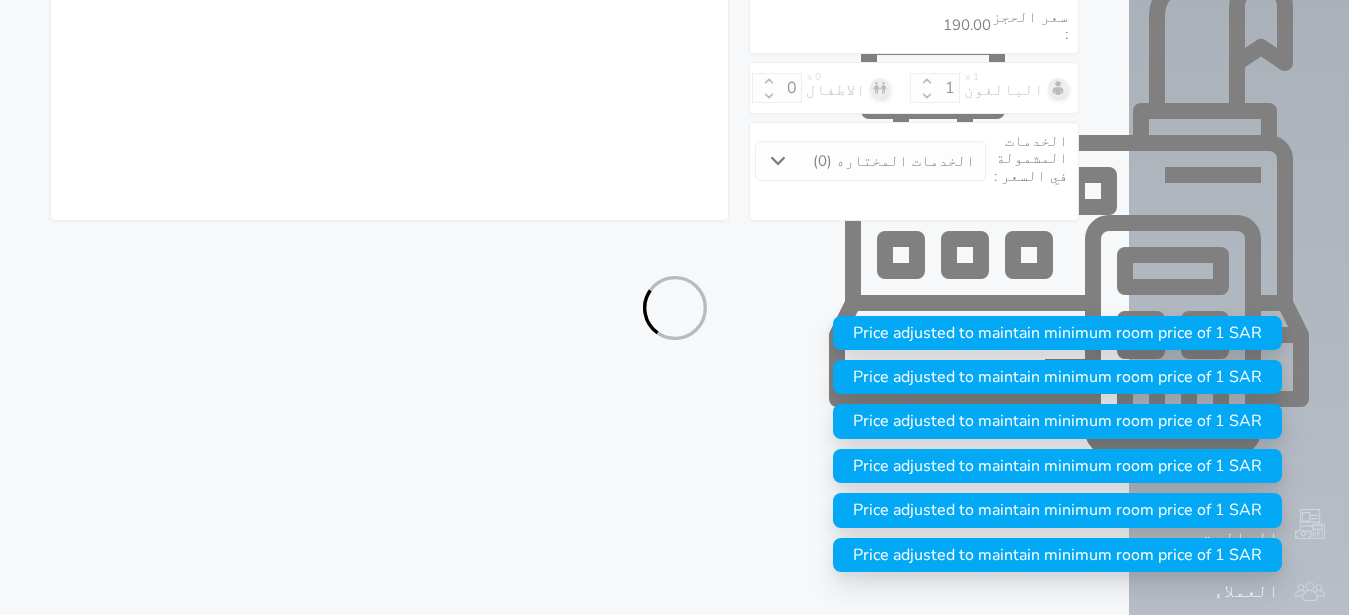 select on "1" 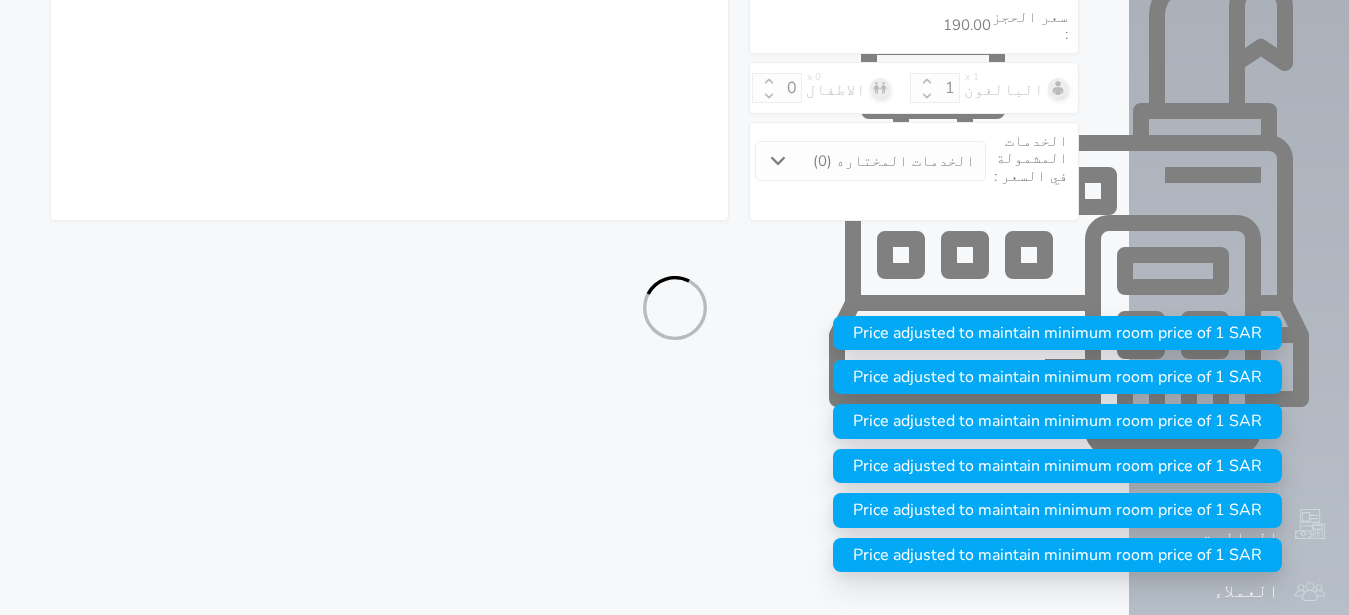 select on "7" 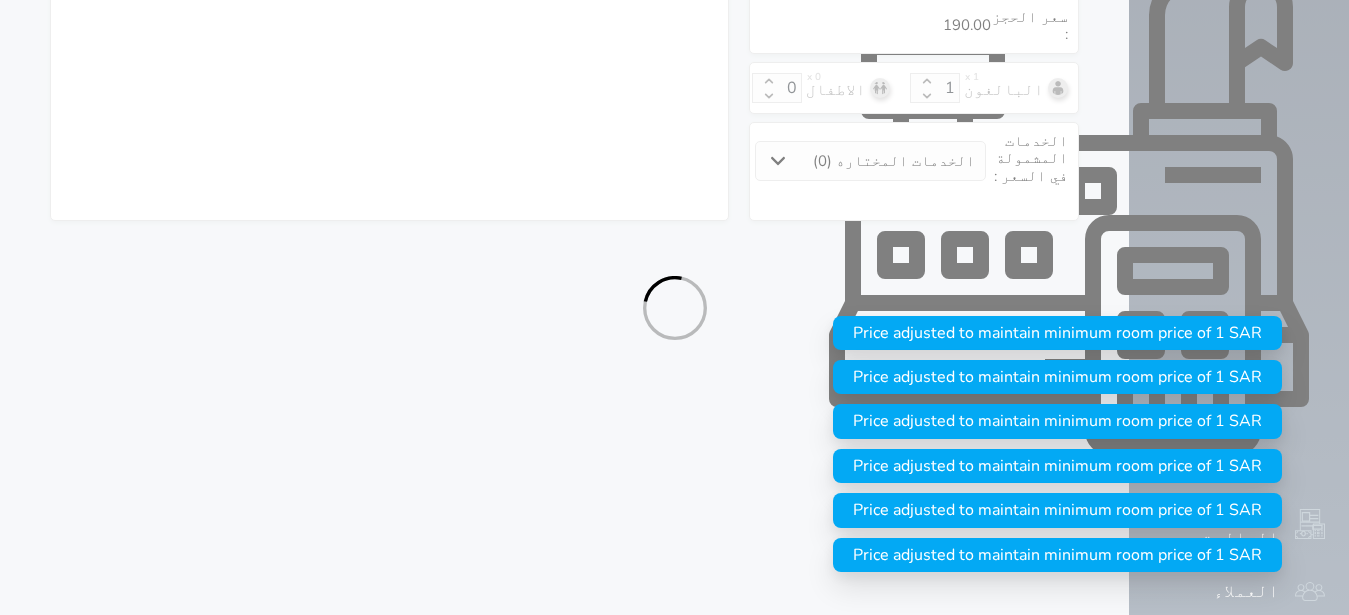 select on "9" 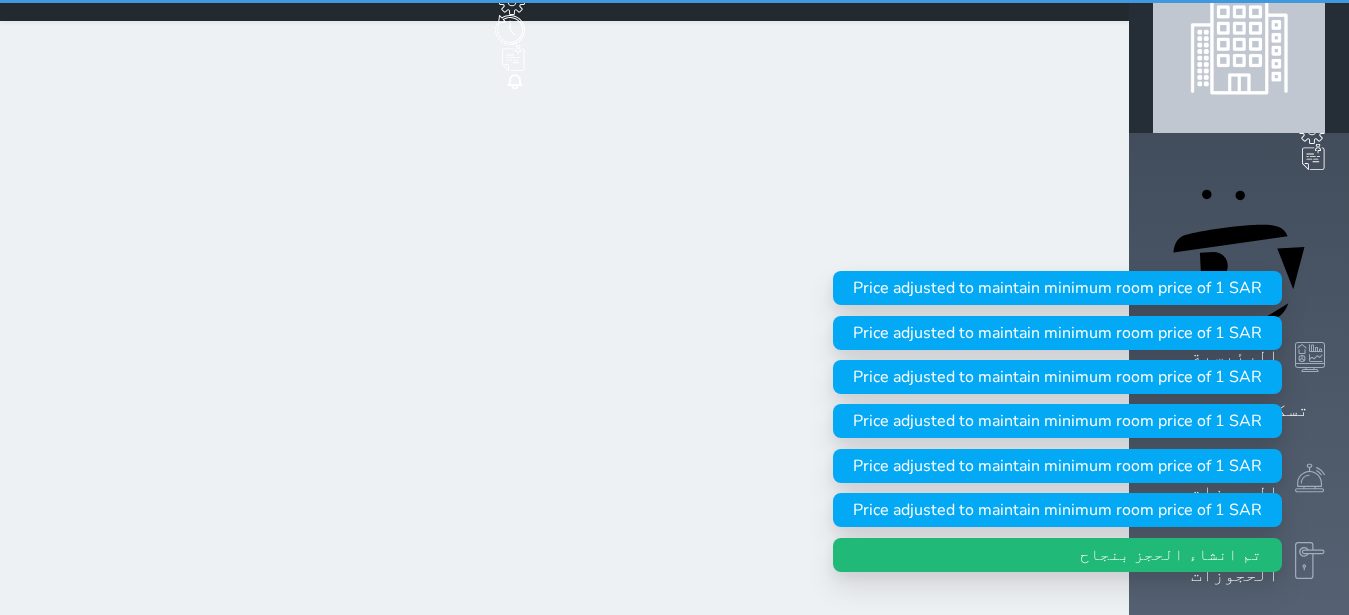 scroll, scrollTop: 0, scrollLeft: 0, axis: both 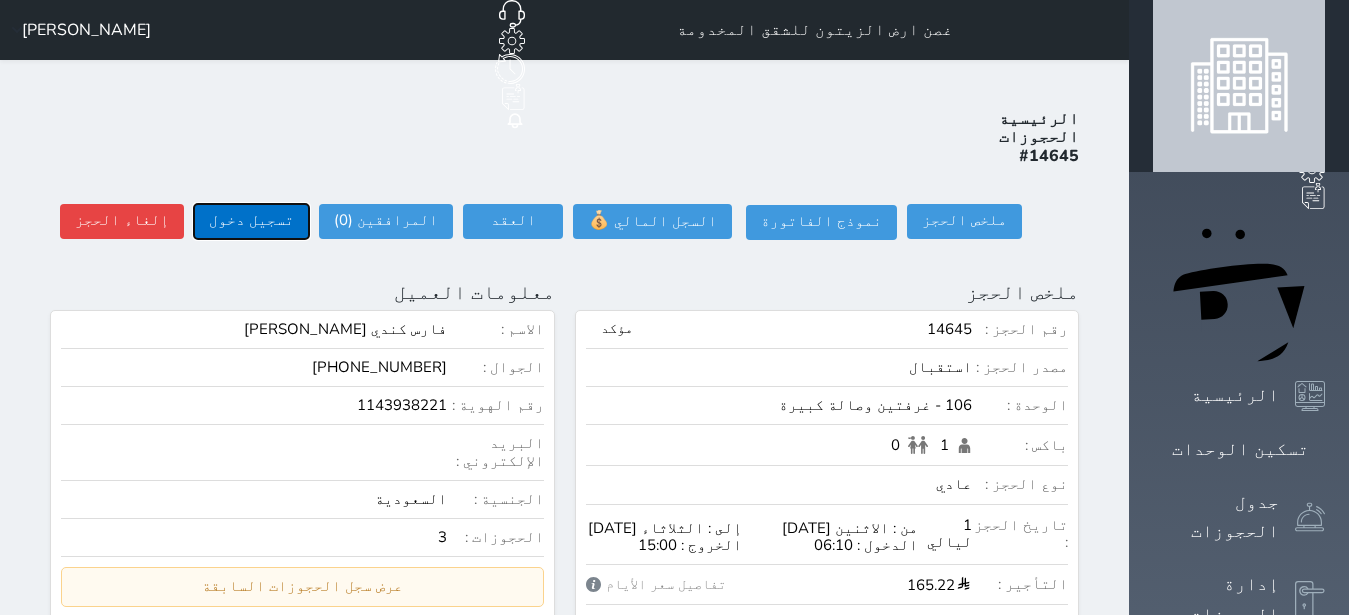 click on "تسجيل دخول" at bounding box center [251, 221] 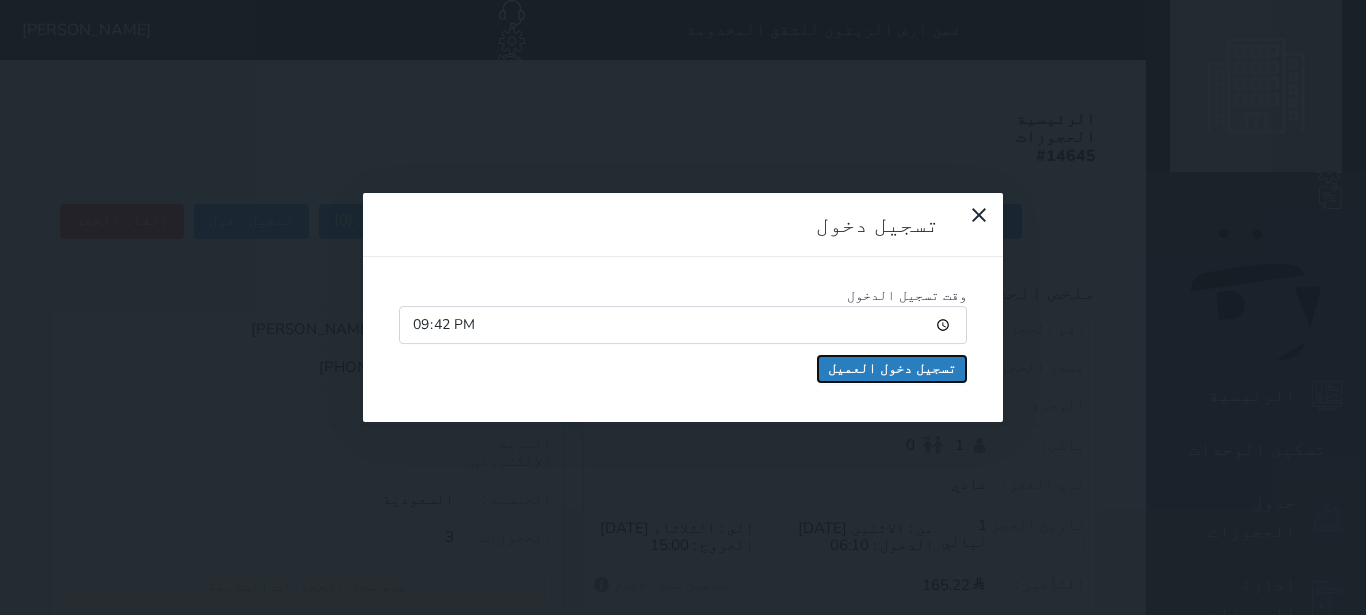 click on "تسجيل دخول العميل" at bounding box center [892, 369] 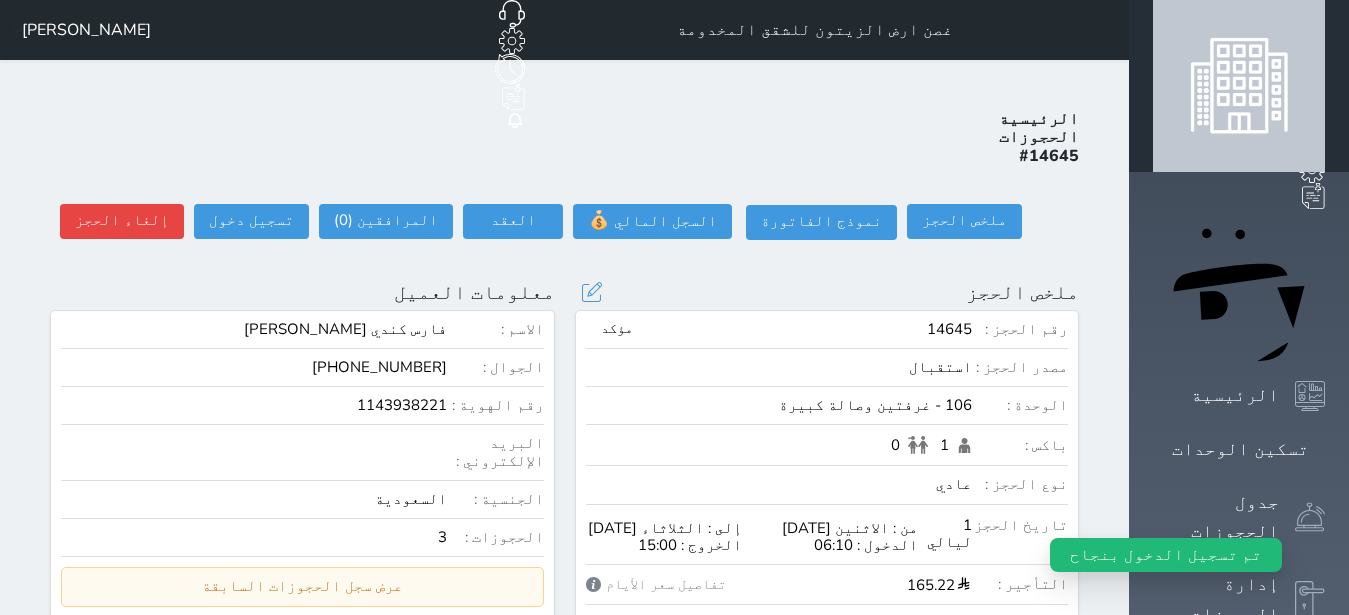 select 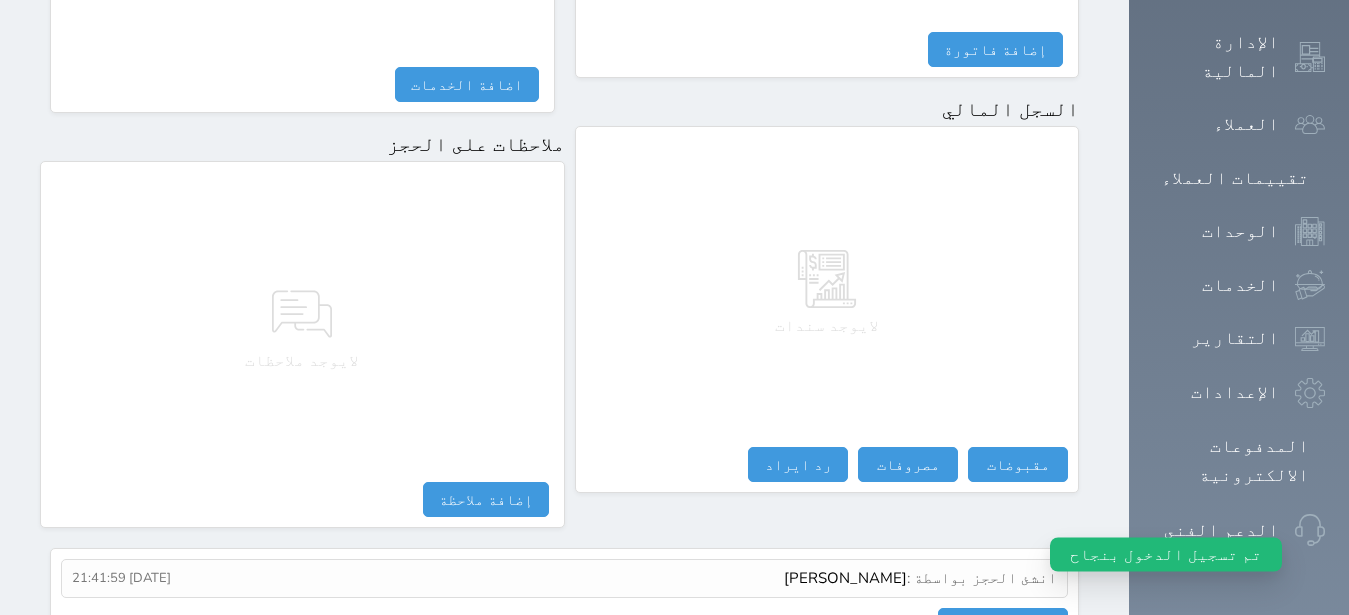 scroll, scrollTop: 1165, scrollLeft: 0, axis: vertical 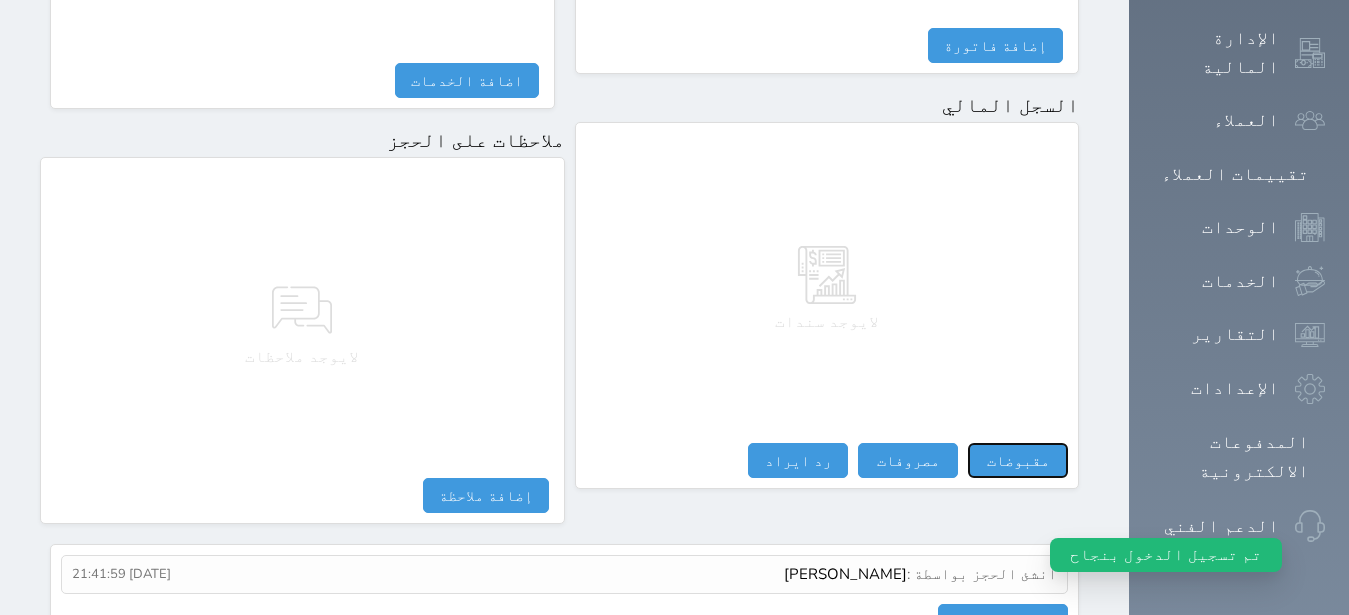 click on "مقبوضات" at bounding box center (1018, 460) 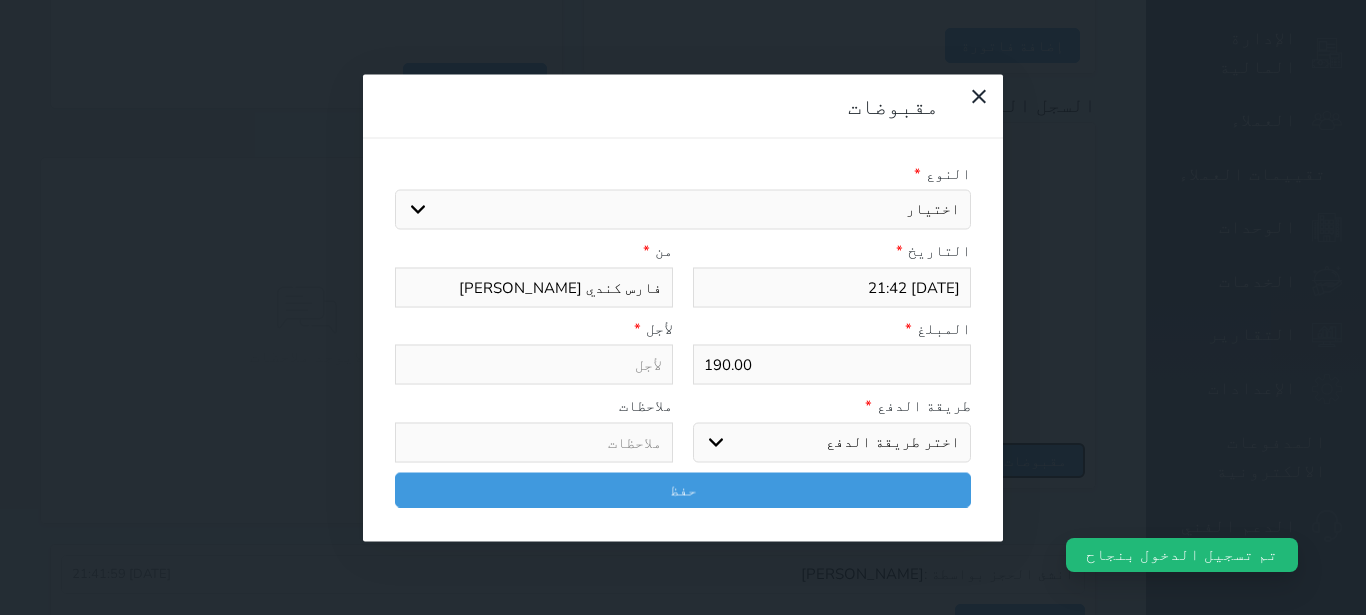 select 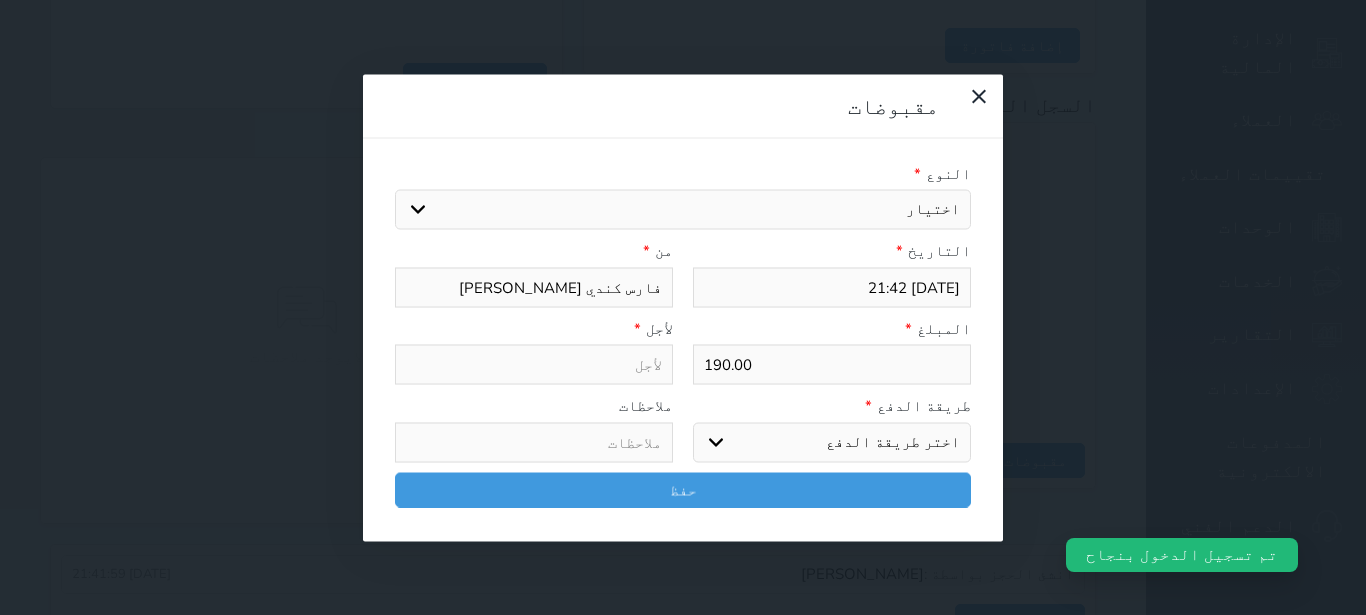 click on "اختيار   مقبوضات عامة قيمة إيجار فواتير تامين عربون لا ينطبق آخر مغسلة واي فاي - الإنترنت مواقف السيارات طعام الأغذية والمشروبات مشروبات المشروبات الباردة المشروبات الساخنة الإفطار غداء عشاء مخبز و كعك حمام سباحة الصالة الرياضية سبا و خدمات الجمال اختيار وإسقاط (خدمات النقل) ميني بار كابل - تلفزيون سرير إضافي تصفيف الشعر التسوق خدمات الجولات السياحية المنظمة خدمات الدليل السياحي" at bounding box center (683, 210) 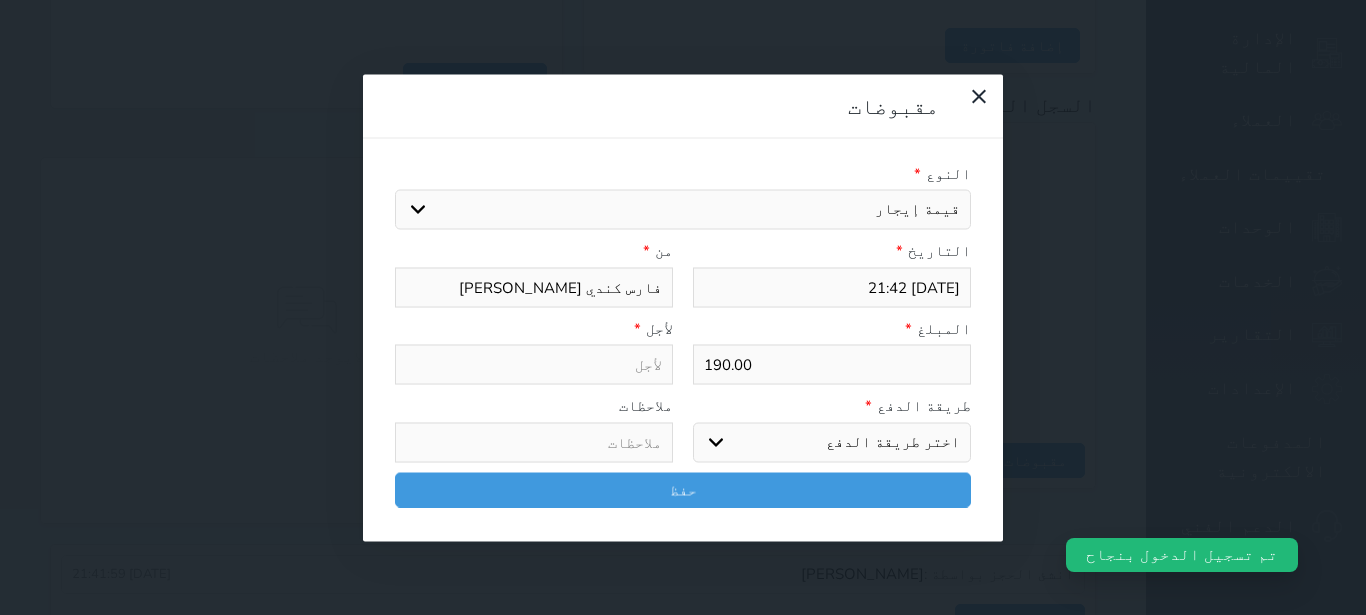 click on "قيمة إيجار" at bounding box center [0, 0] 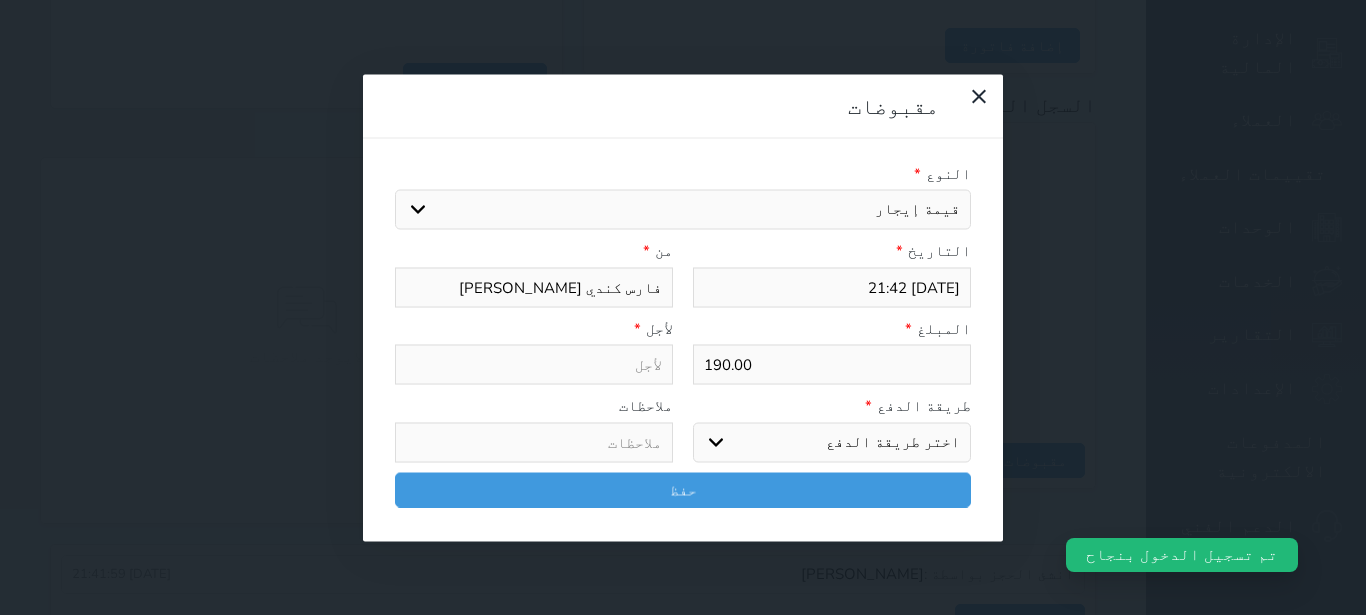 type on "قيمة إيجار - الوحدة - 106" 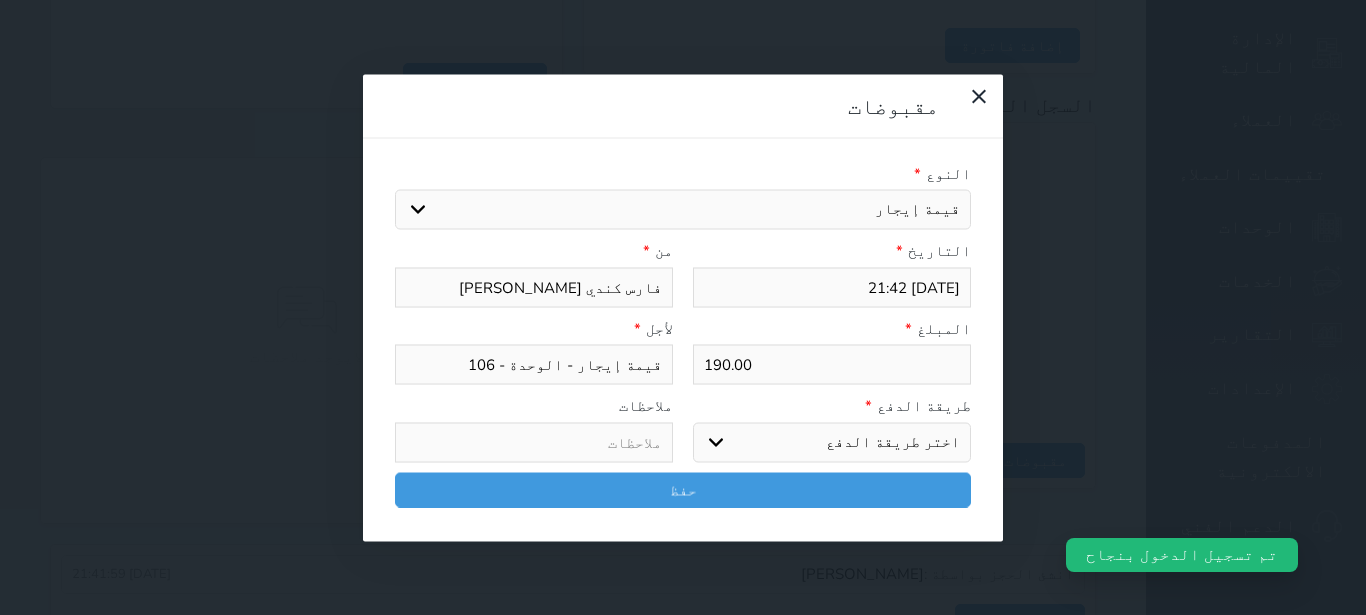 click on "اختر طريقة الدفع   دفع نقدى   تحويل بنكى   مدى   بطاقة ائتمان   آجل" at bounding box center [832, 442] 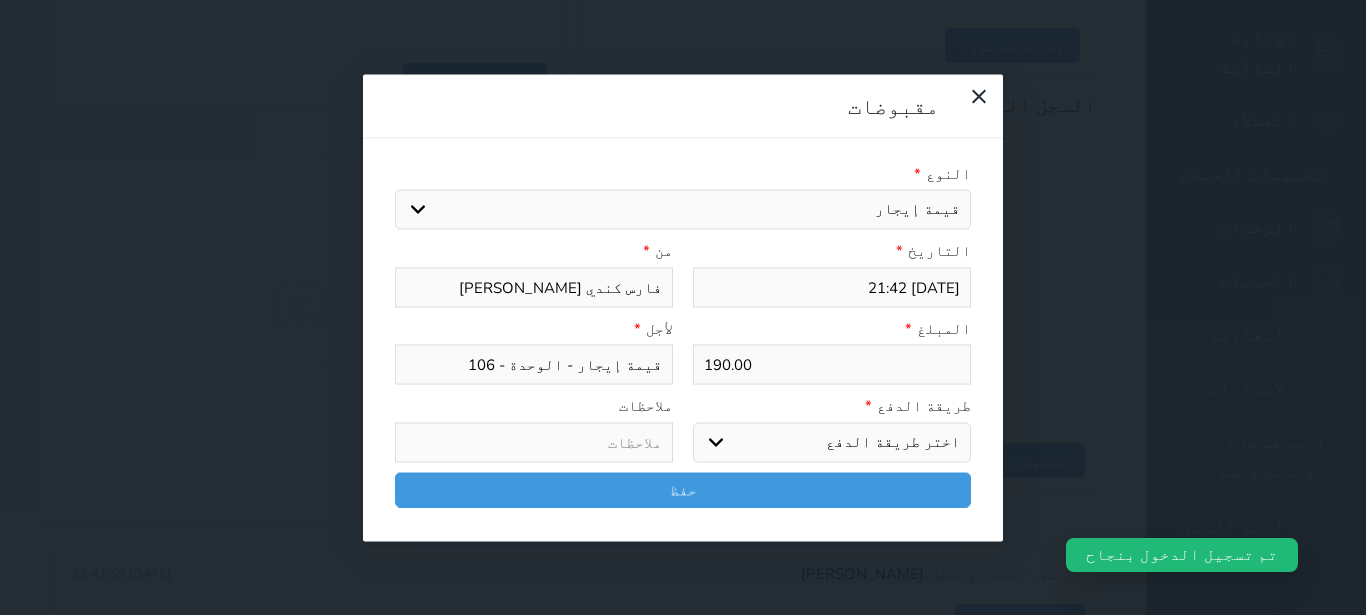 click on "اختر طريقة الدفع   دفع نقدى   تحويل بنكى   مدى   بطاقة ائتمان   آجل" at bounding box center [832, 442] 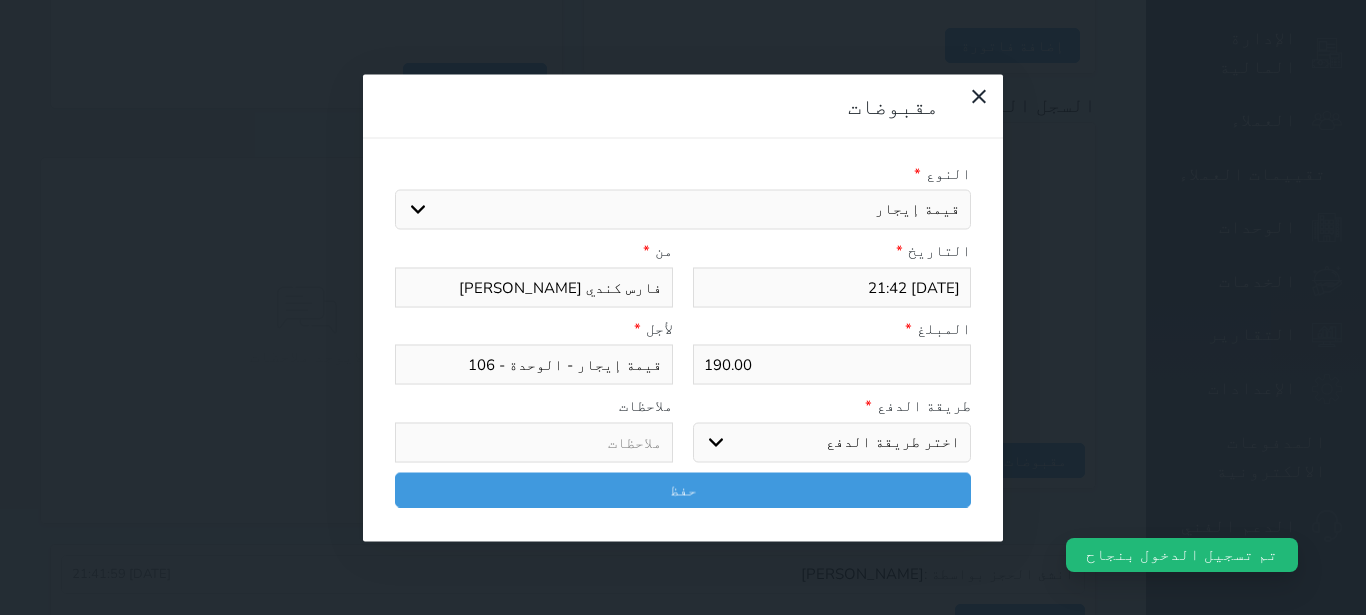 select on "mada" 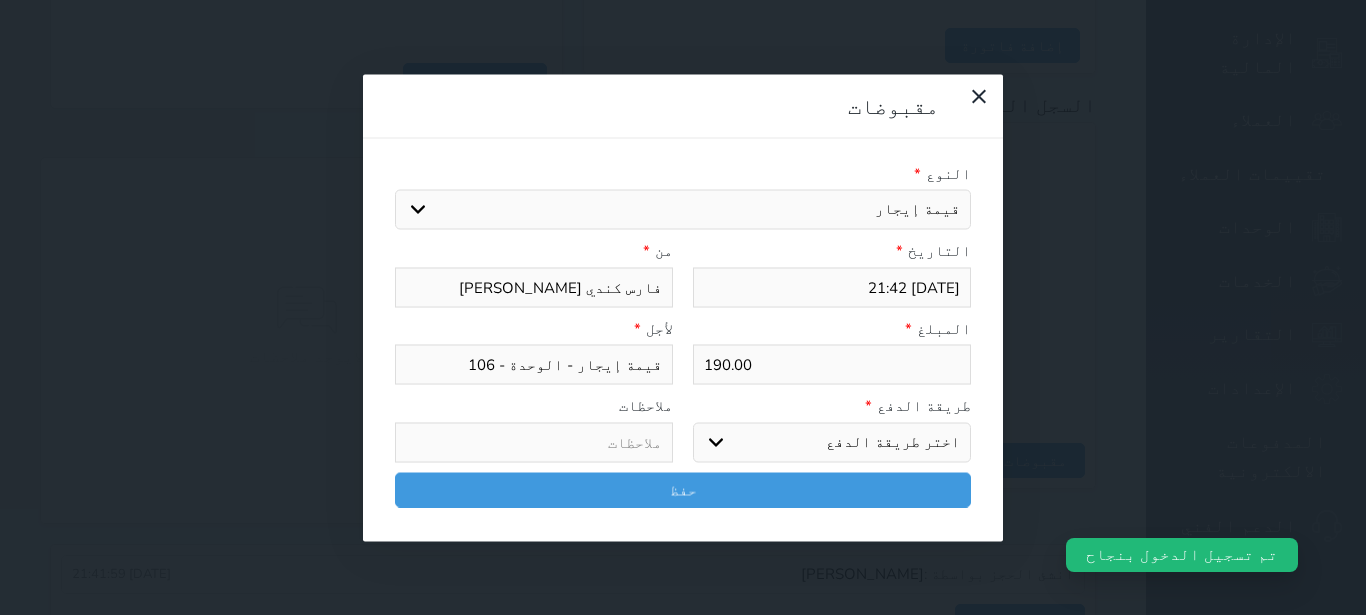 click on "مدى" at bounding box center [0, 0] 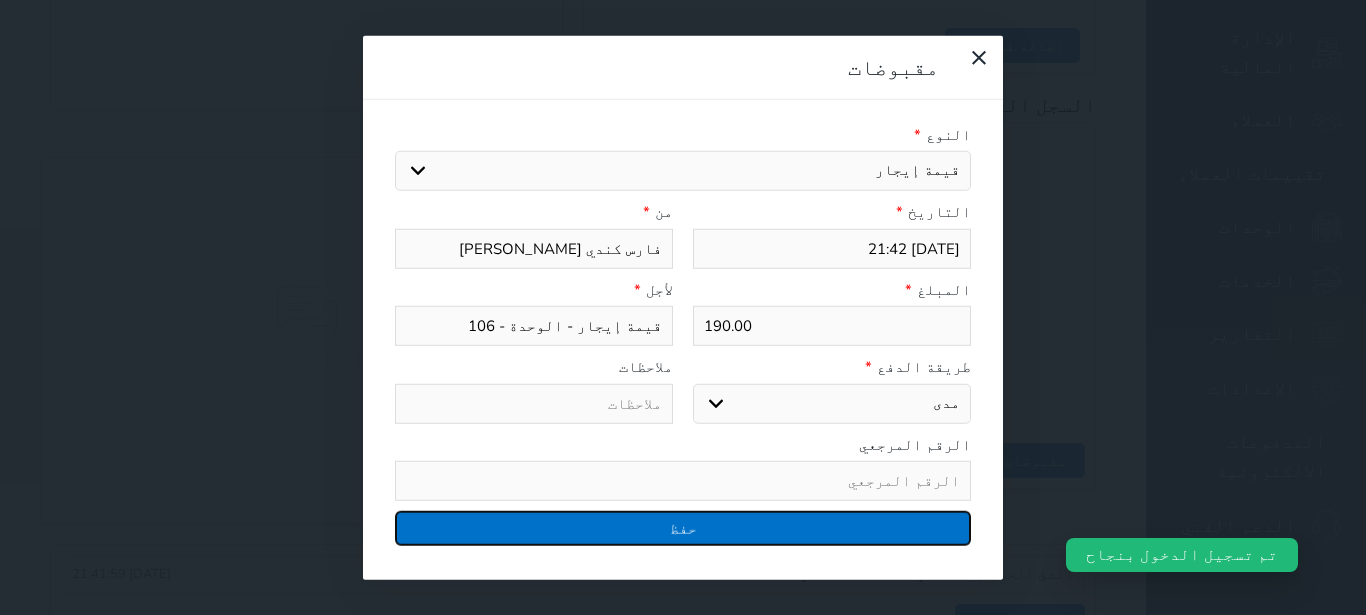 click on "حفظ" at bounding box center [683, 528] 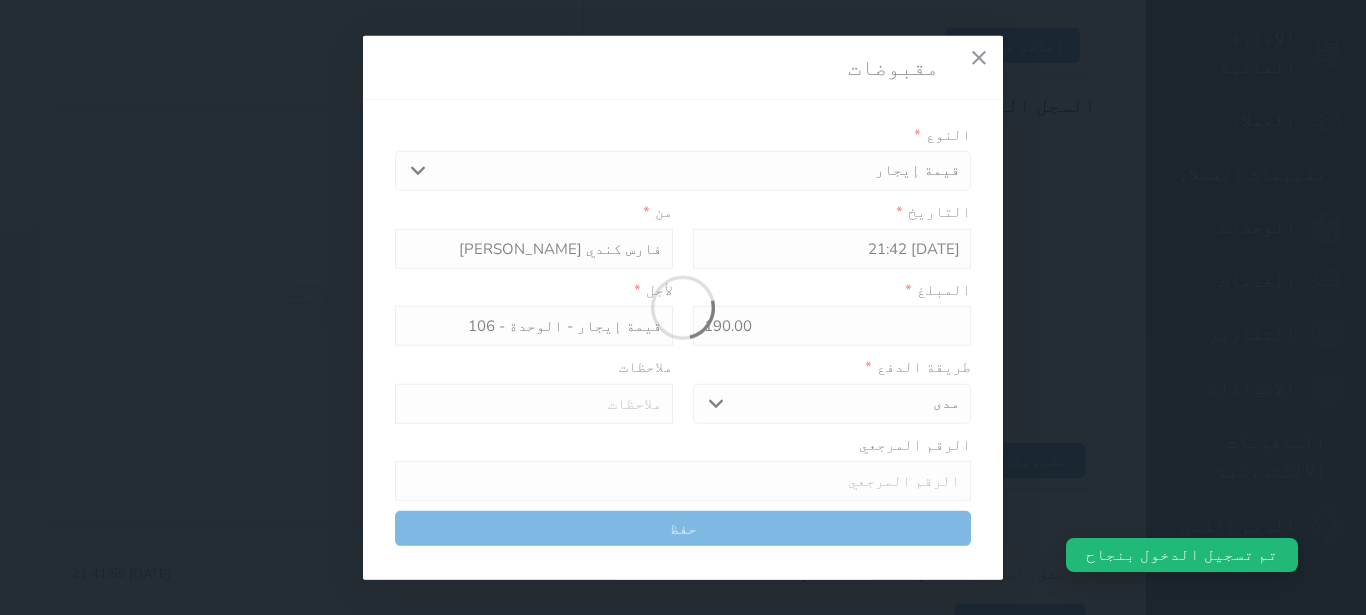 select 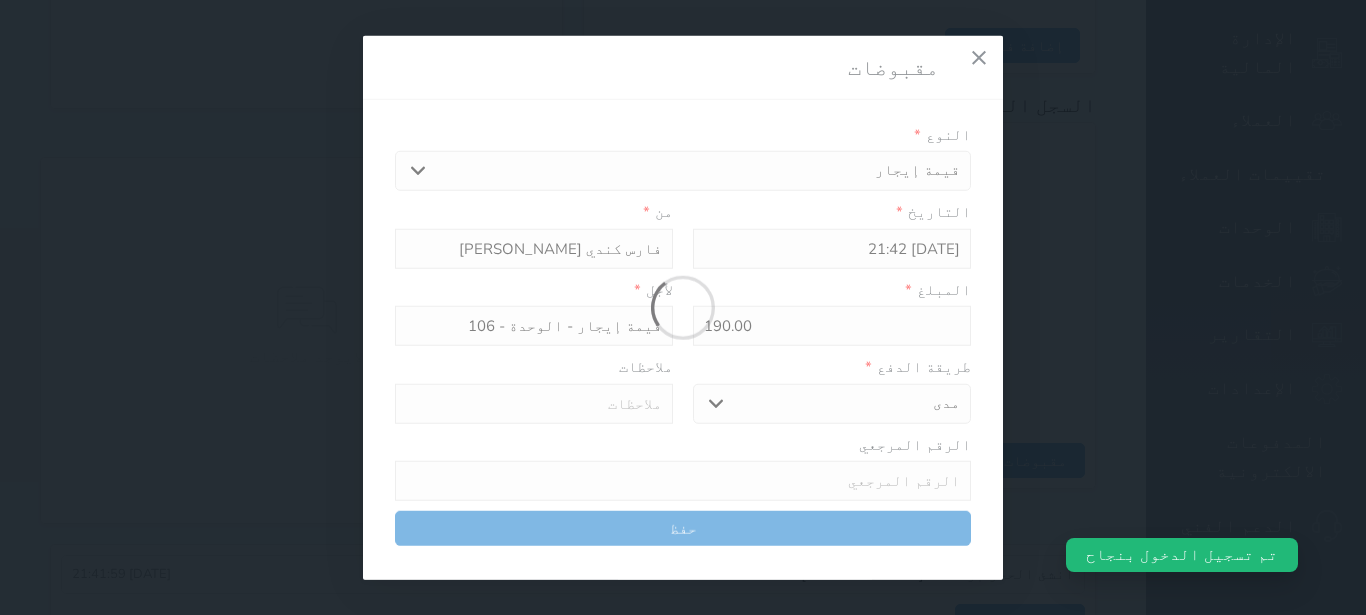 type 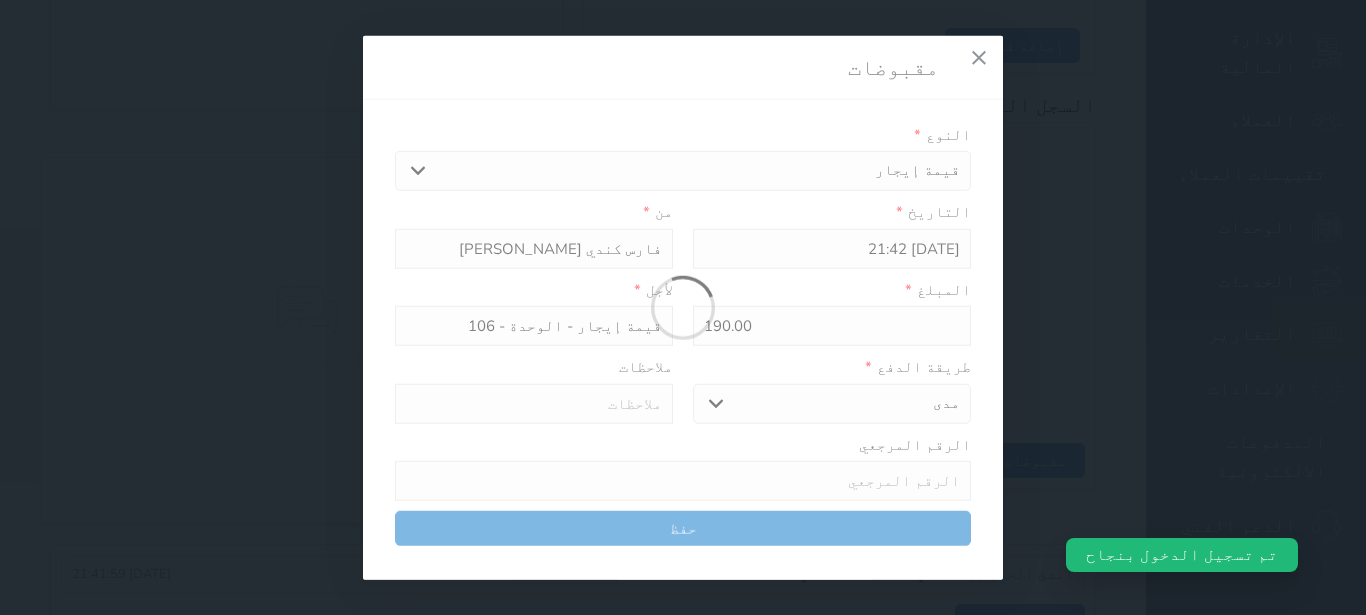 type on "0" 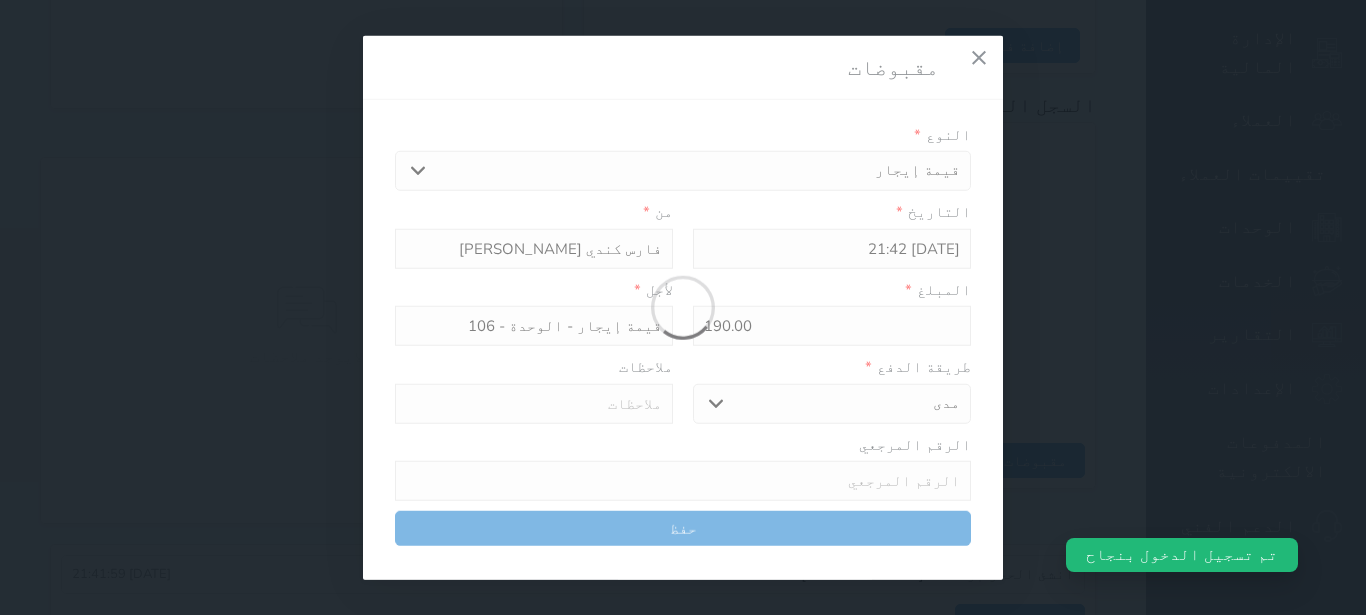 select 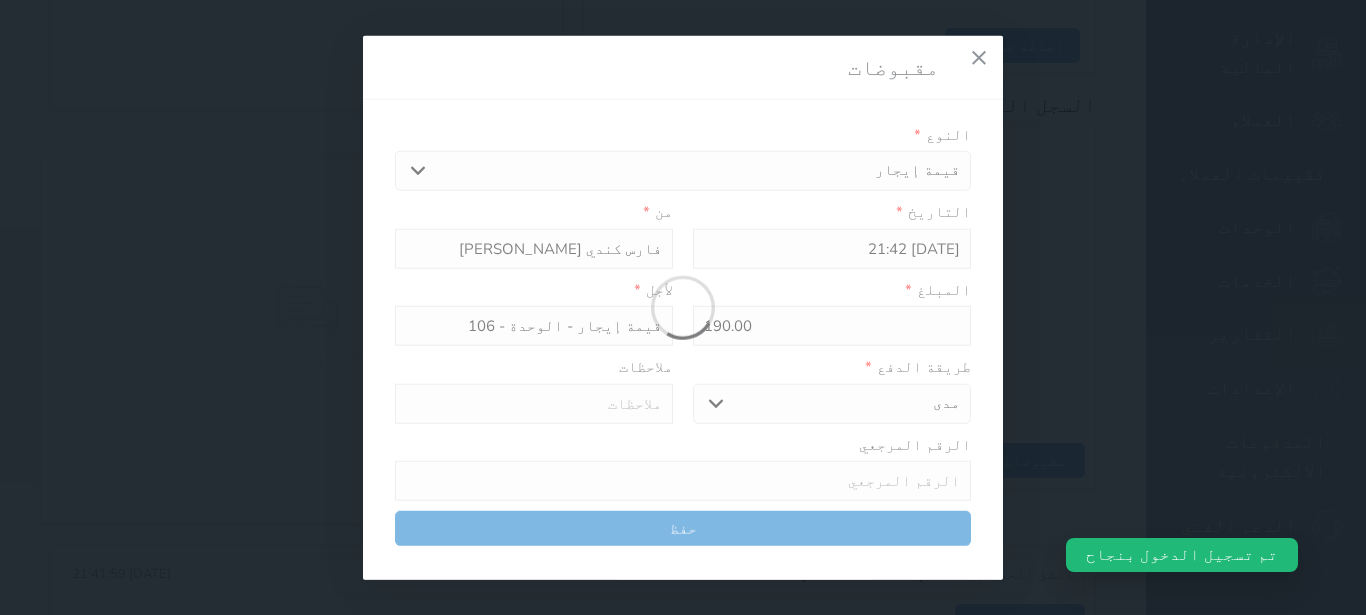 type on "0" 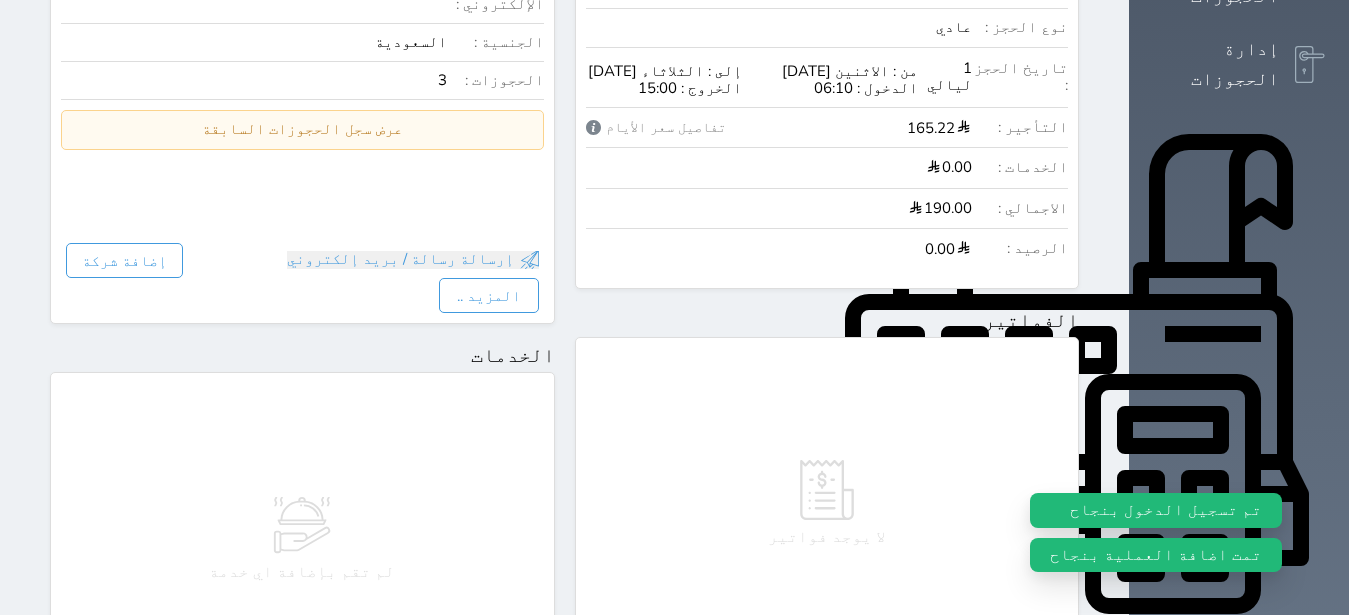scroll, scrollTop: 31, scrollLeft: 0, axis: vertical 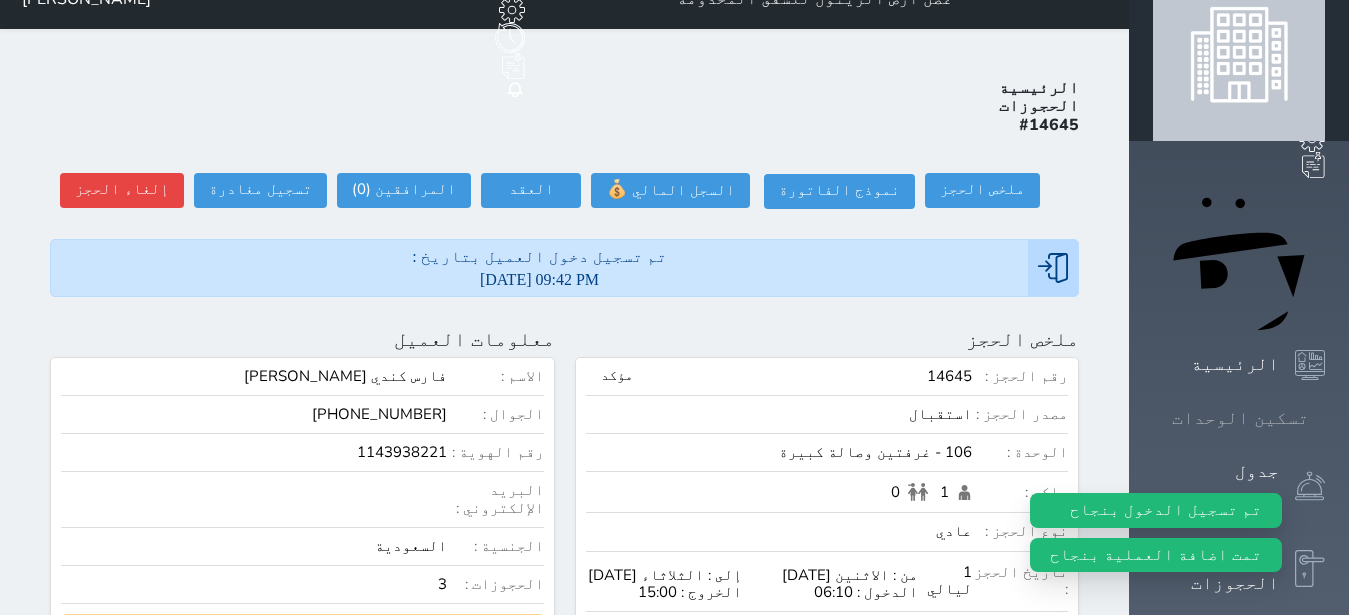 click on "تسكين الوحدات" at bounding box center (1240, 418) 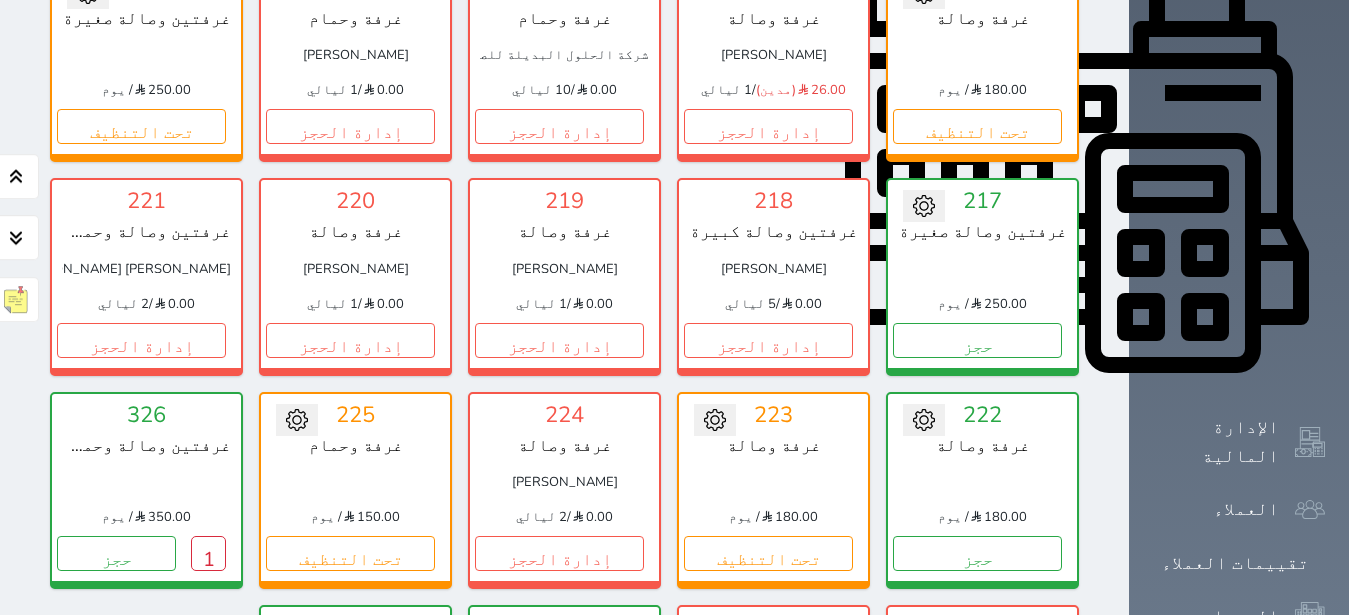 scroll, scrollTop: 1008, scrollLeft: 0, axis: vertical 